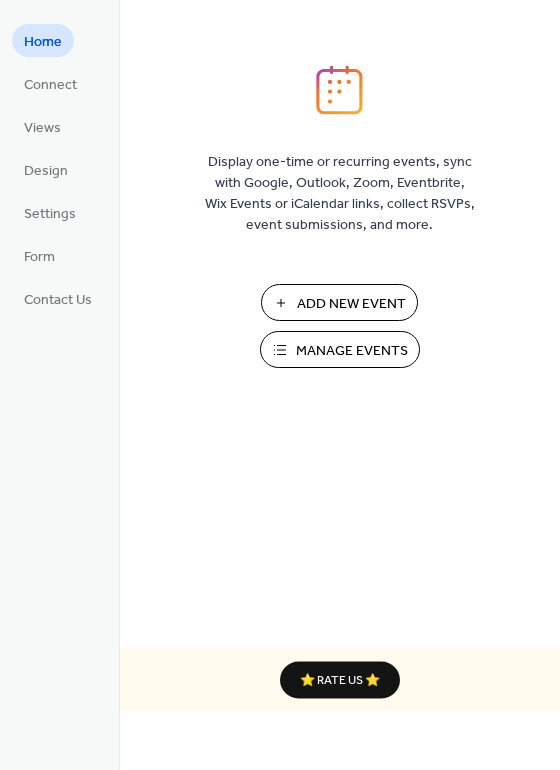 scroll, scrollTop: 0, scrollLeft: 0, axis: both 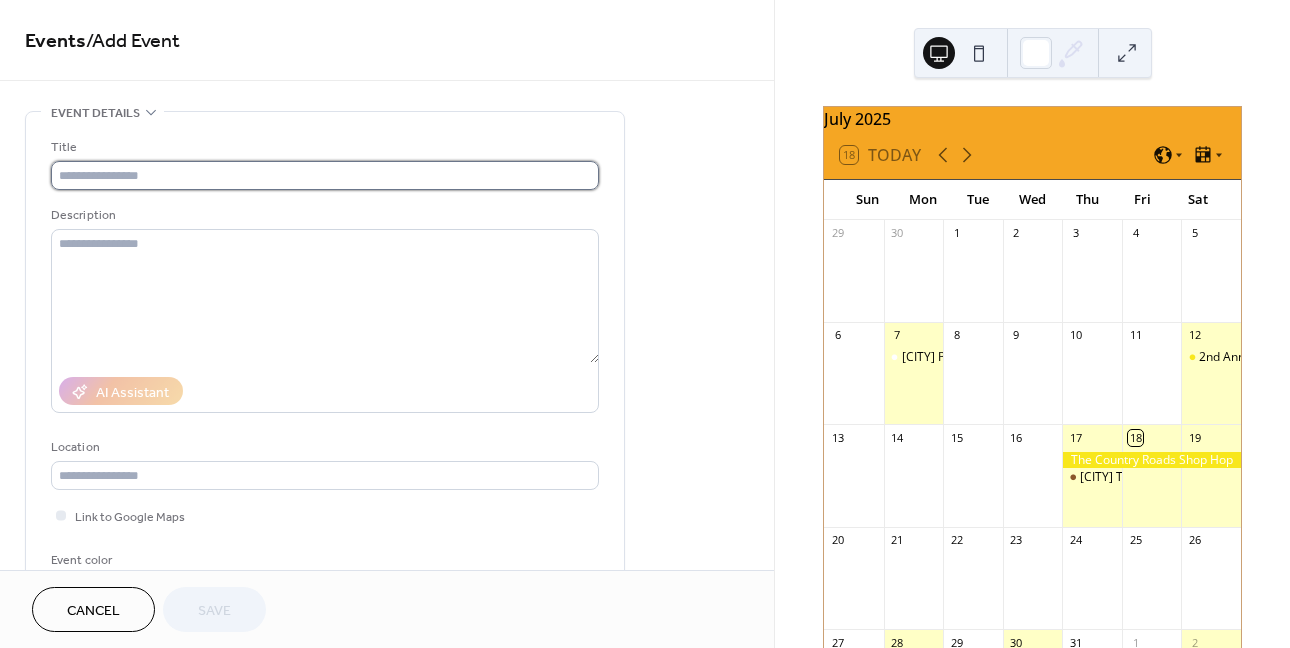 click at bounding box center (325, 175) 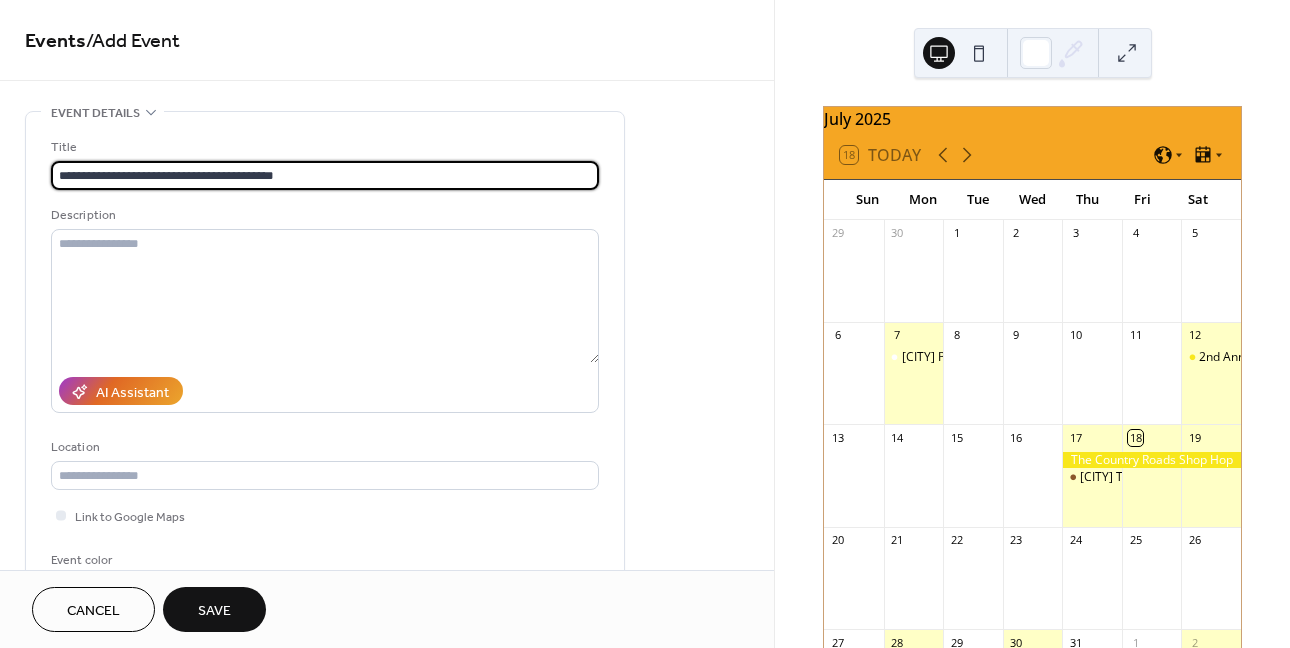 click on "**********" at bounding box center (325, 175) 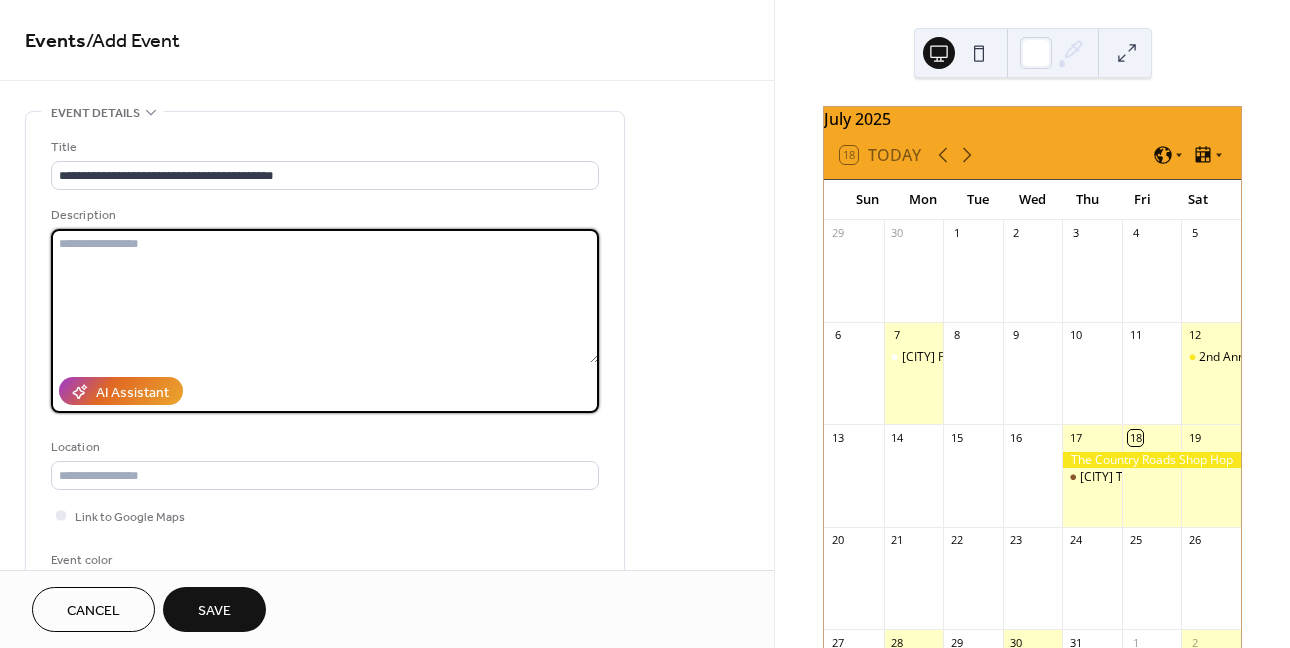 click at bounding box center (325, 296) 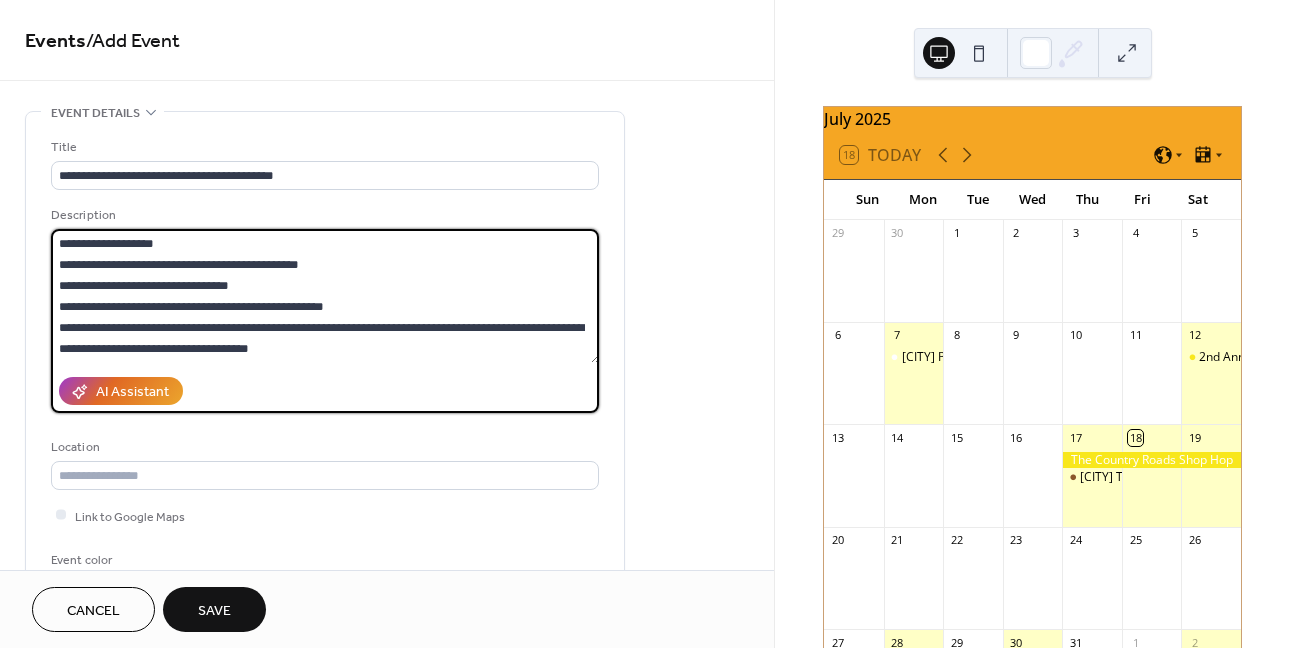 scroll, scrollTop: 83, scrollLeft: 0, axis: vertical 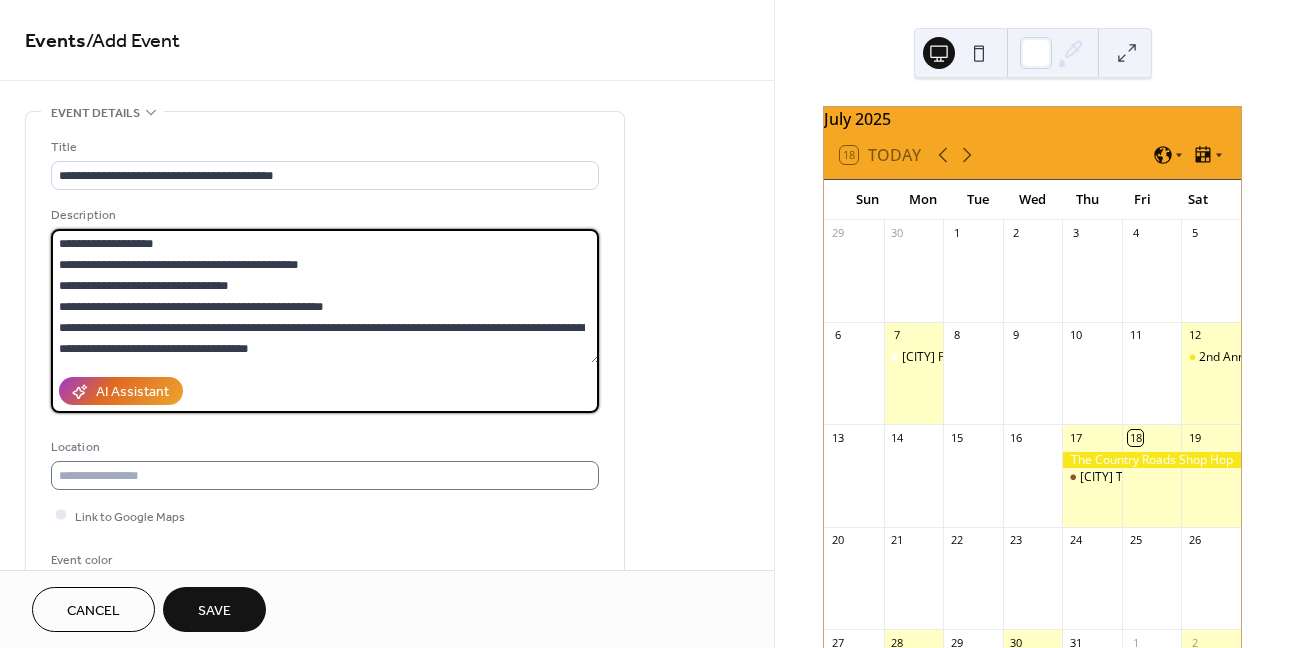 type on "**********" 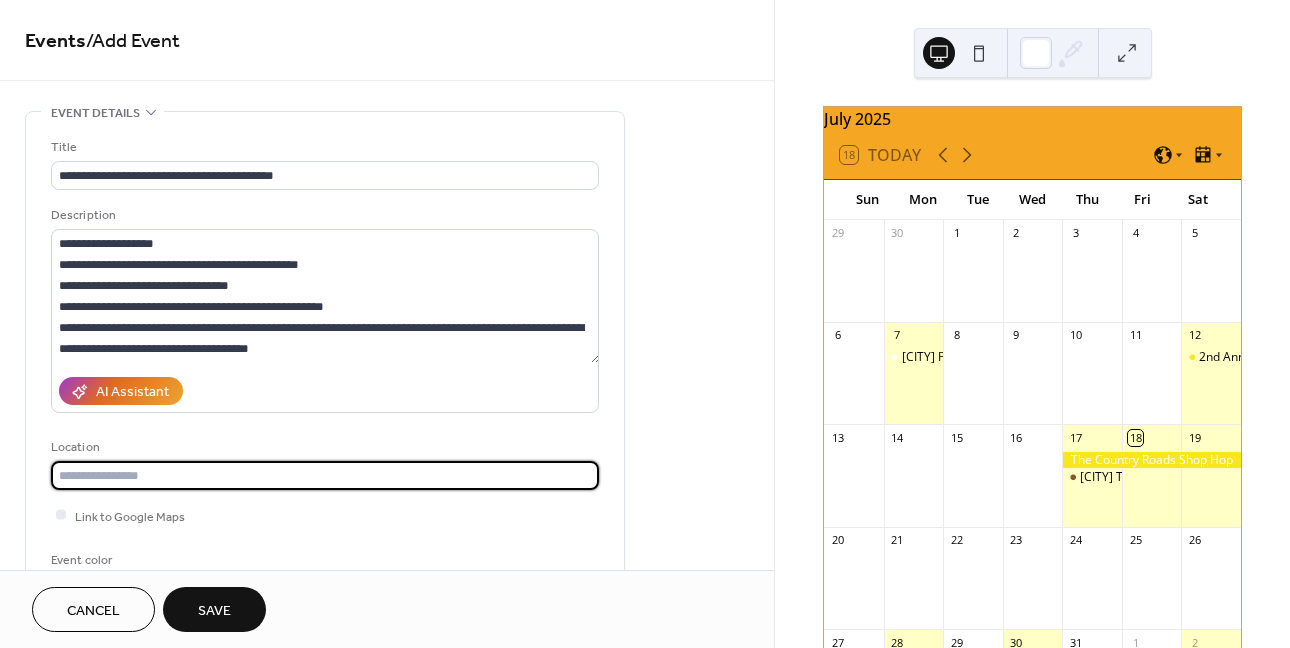 click at bounding box center [325, 475] 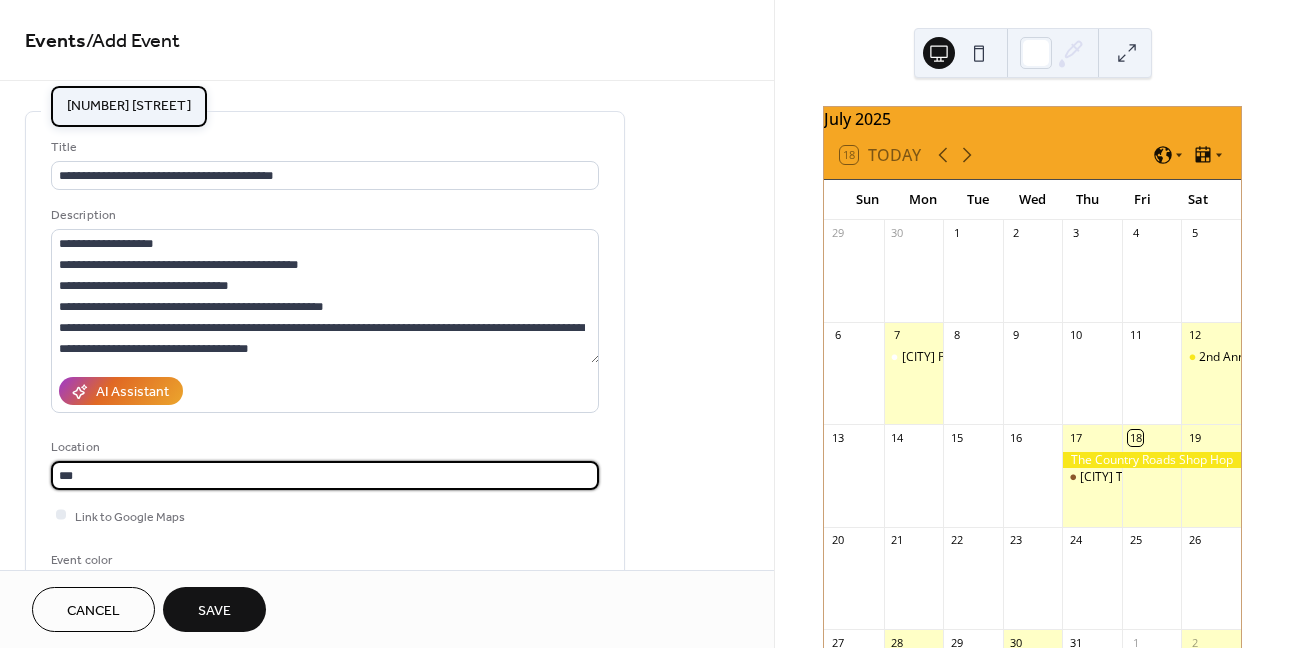 click on "[NUMBER] [STREET]" at bounding box center [129, 106] 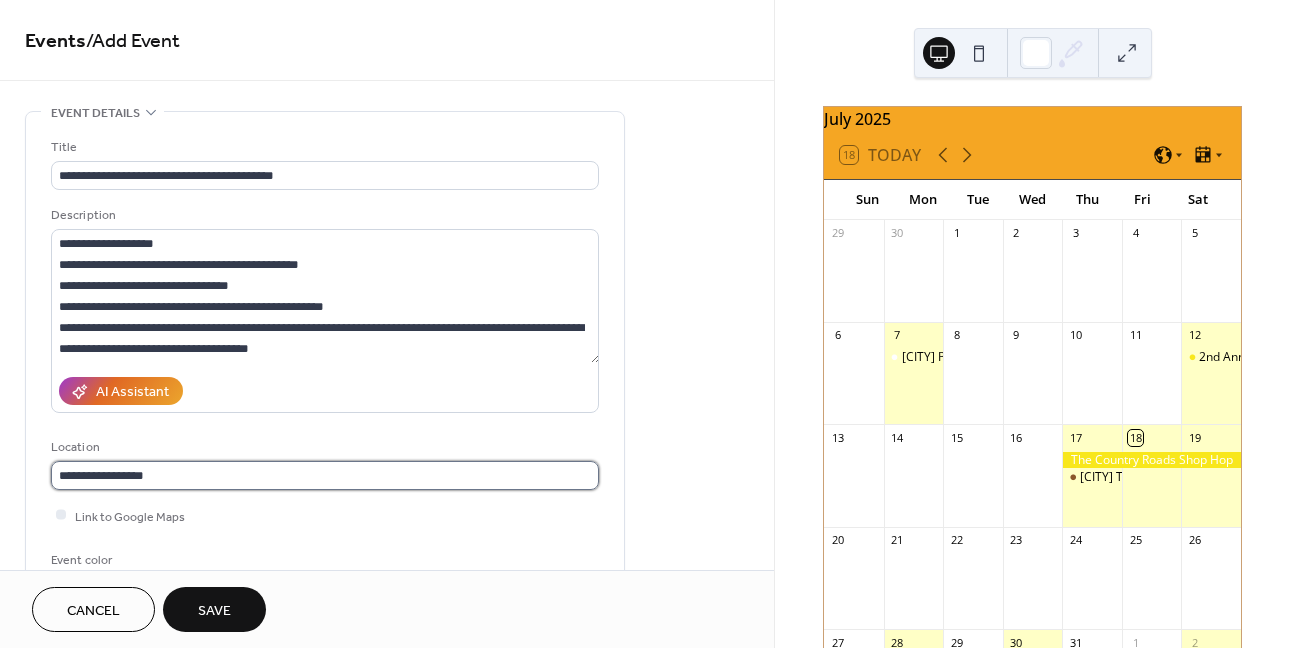 click on "**********" at bounding box center (325, 475) 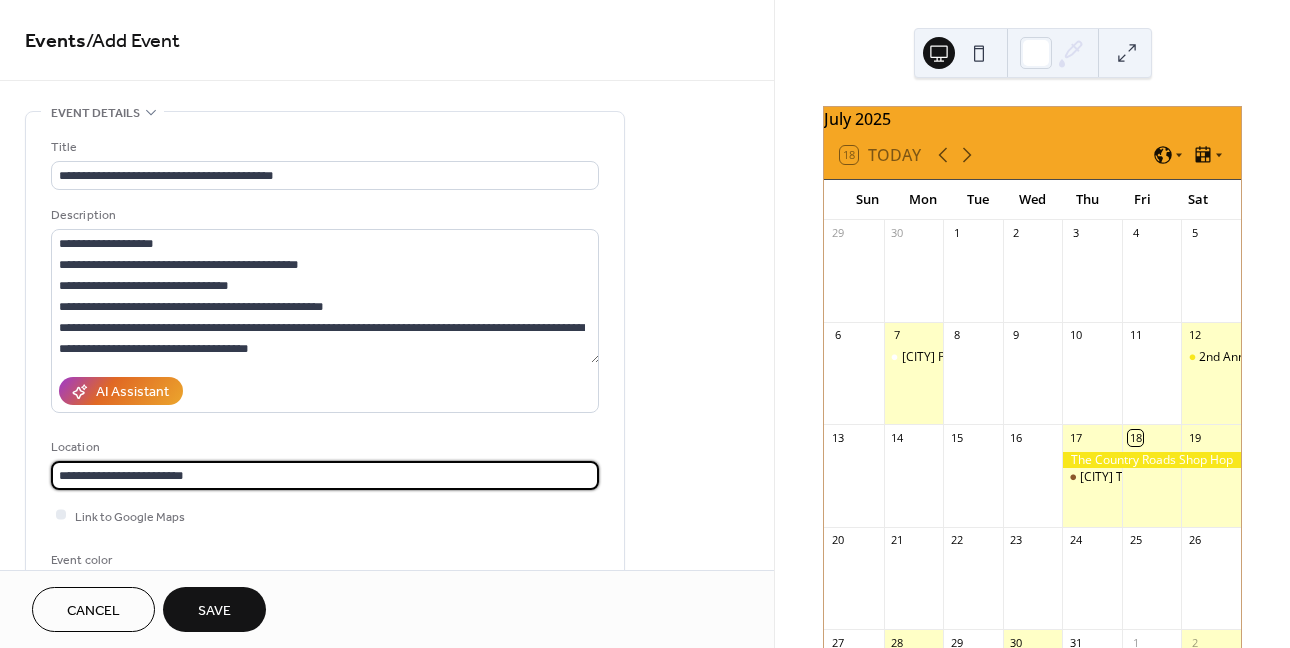 type on "**********" 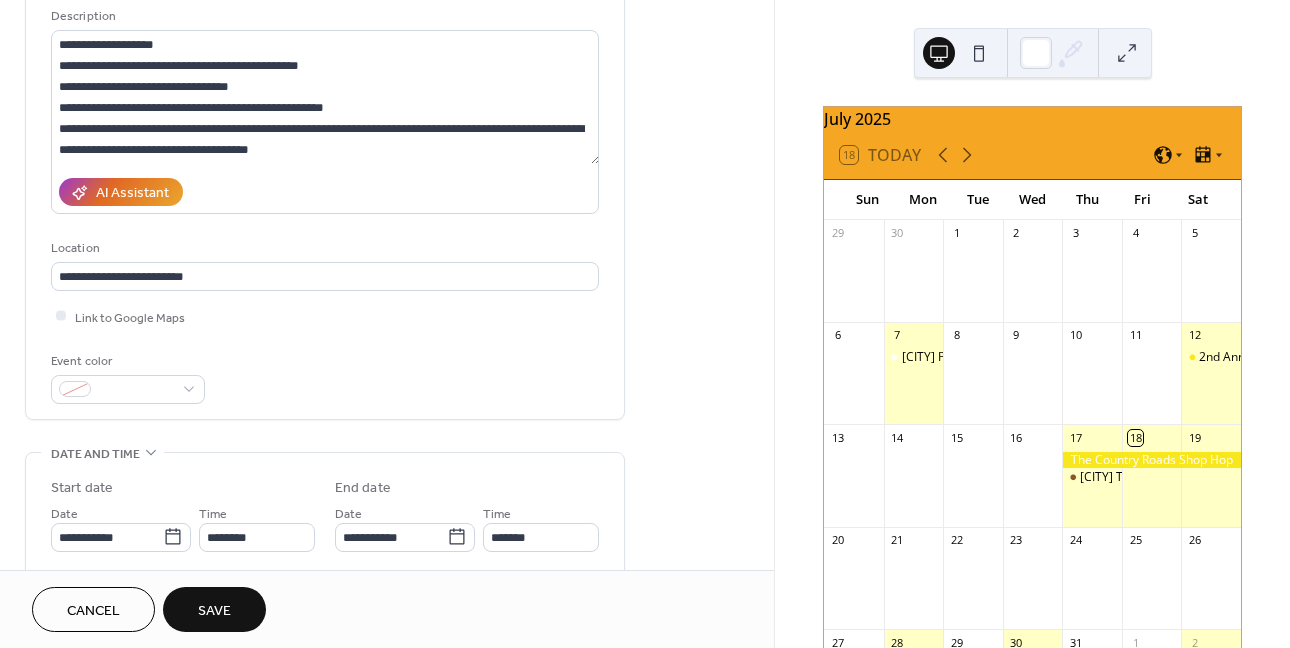 scroll, scrollTop: 400, scrollLeft: 0, axis: vertical 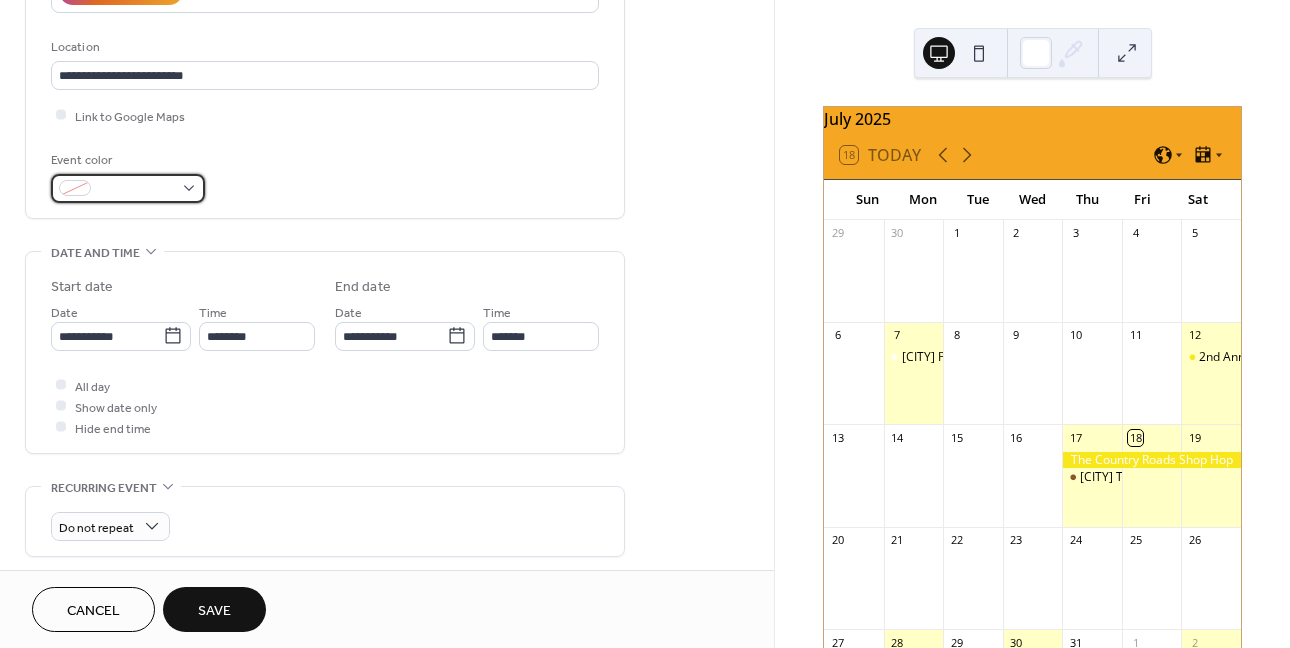 click at bounding box center [136, 189] 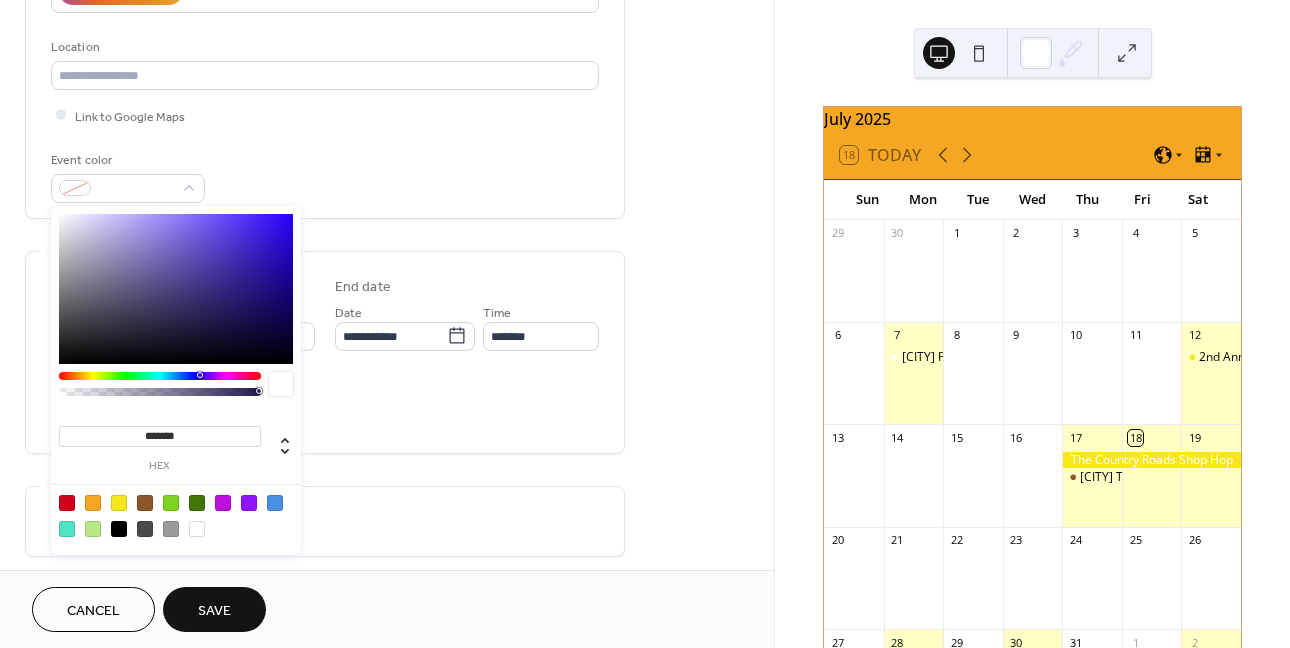 click at bounding box center (197, 529) 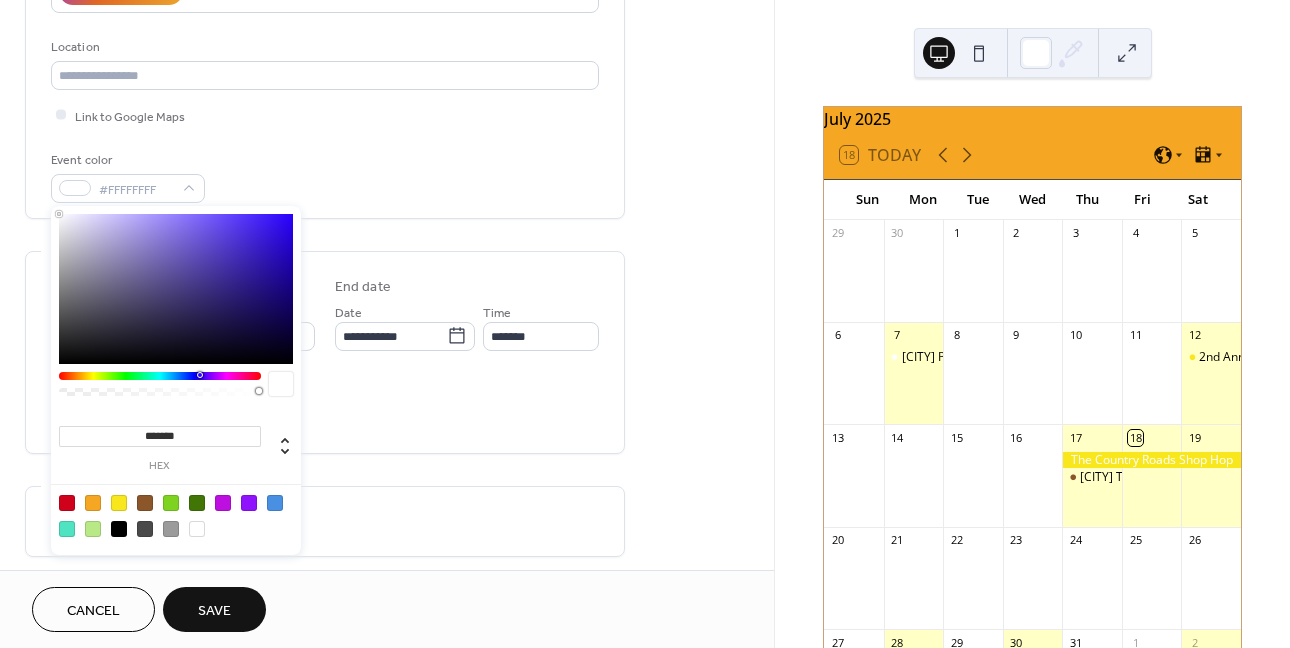 click on "All day Show date only Hide end time" at bounding box center [325, 406] 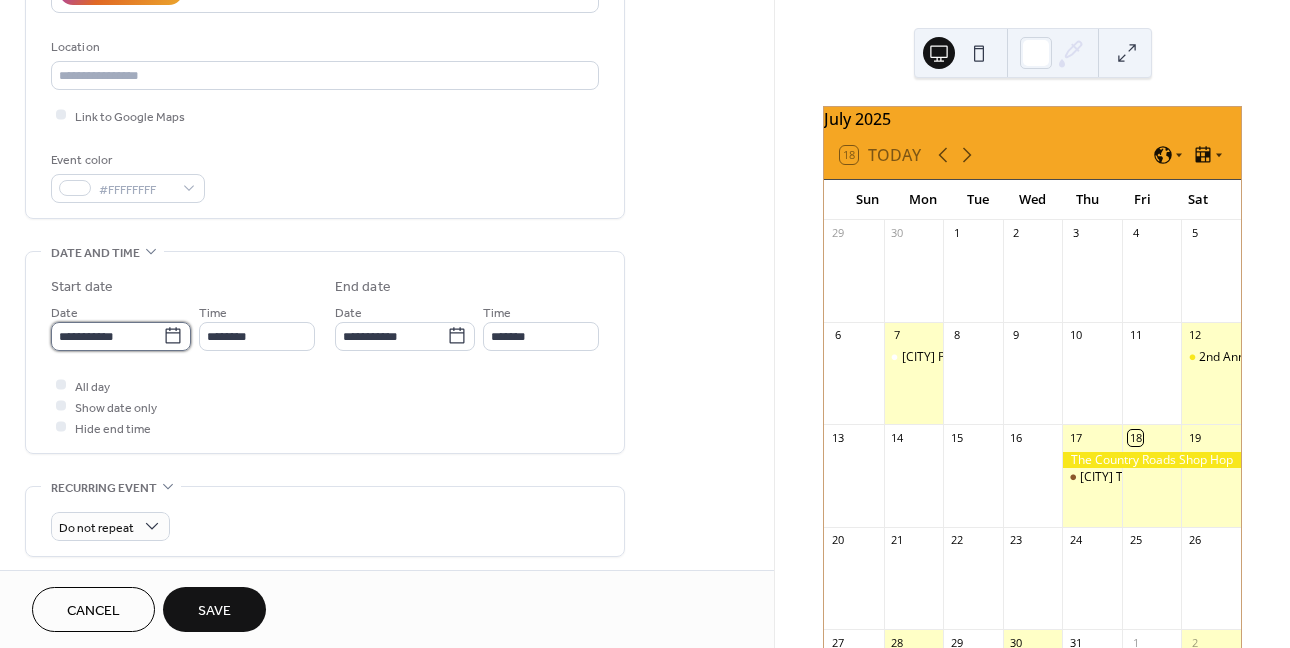 click on "**********" at bounding box center (107, 336) 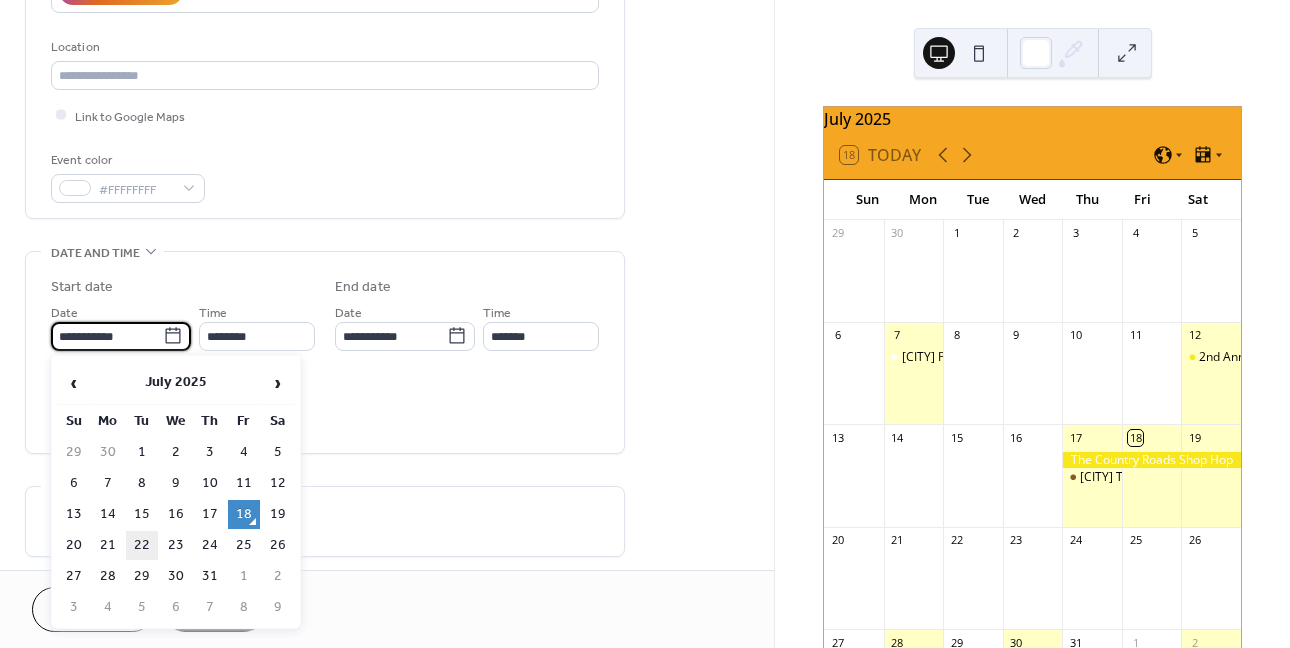 click on "22" at bounding box center [142, 545] 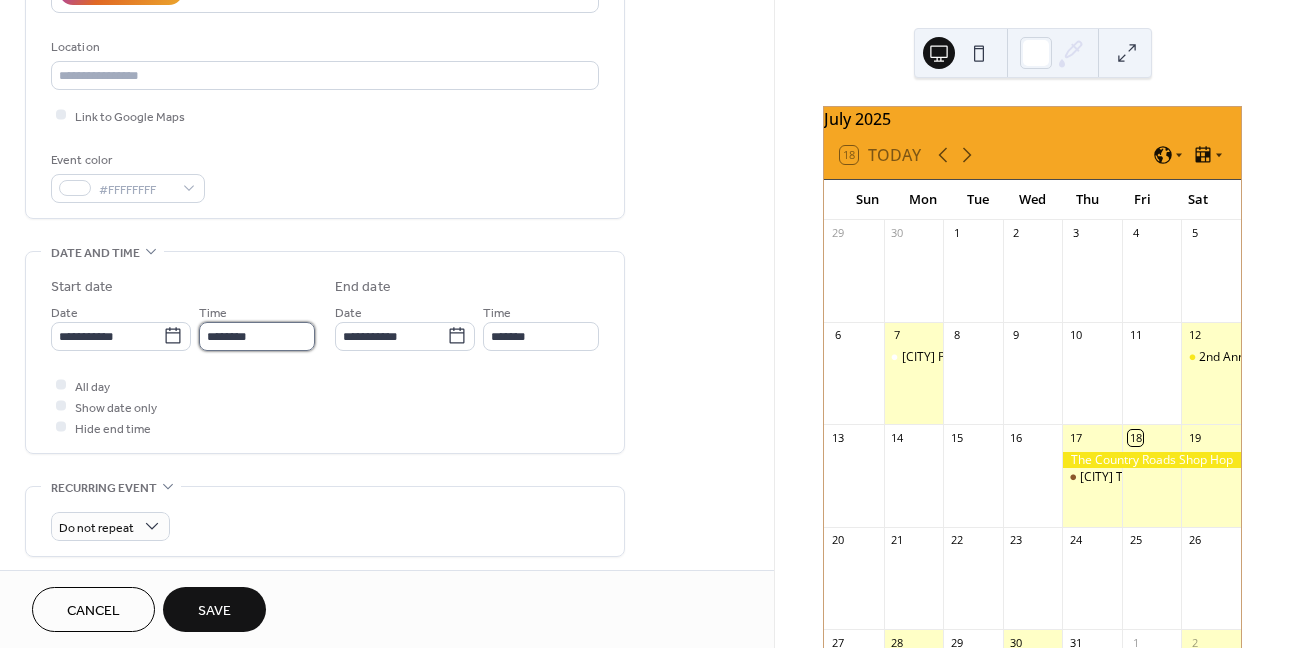 click on "********" at bounding box center (257, 336) 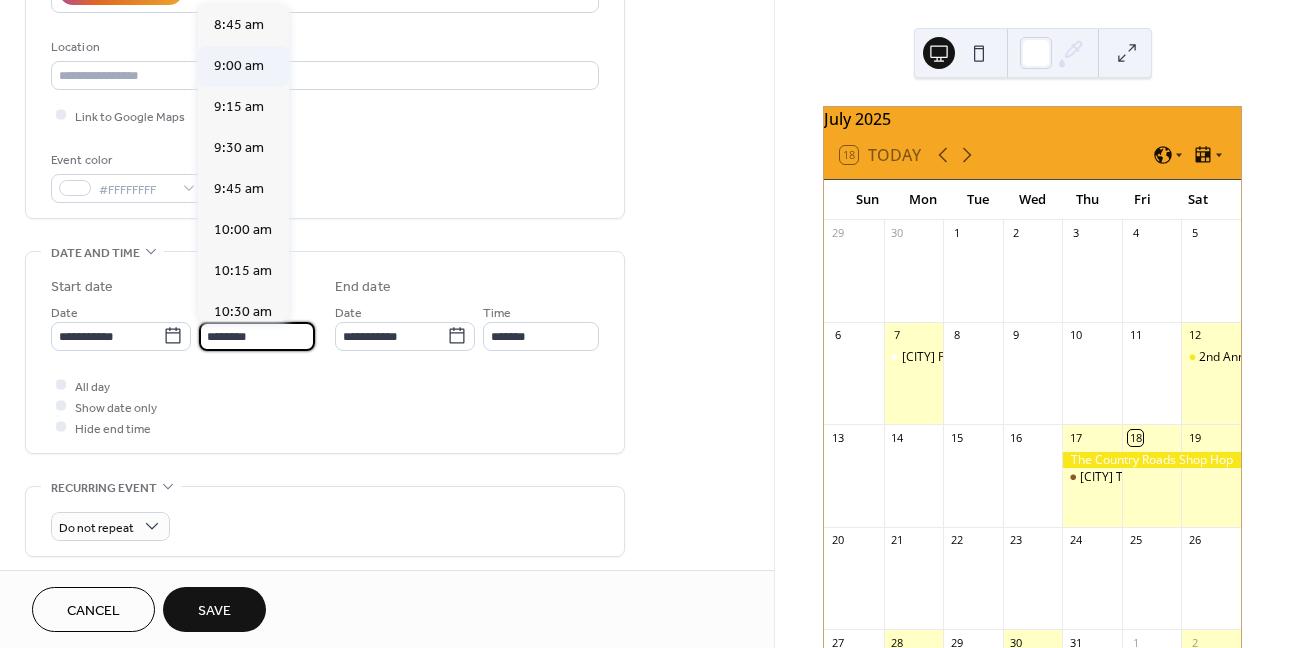 scroll, scrollTop: 1355, scrollLeft: 0, axis: vertical 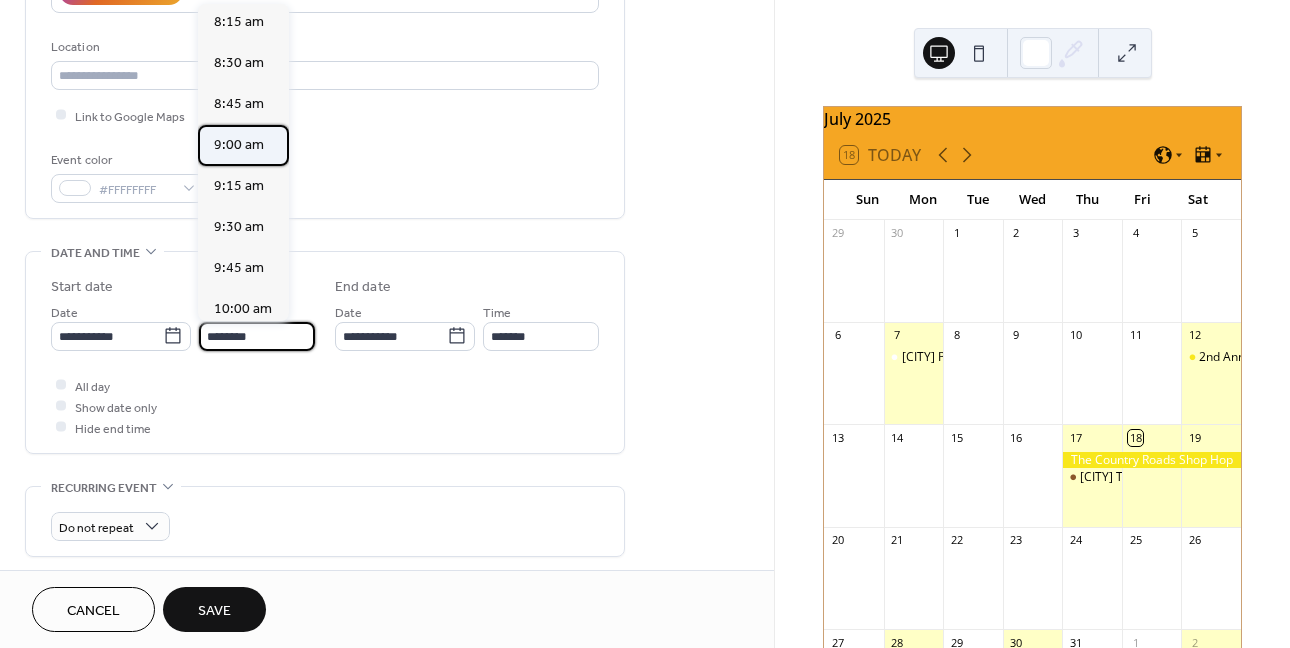 click on "9:00 am" at bounding box center (239, 145) 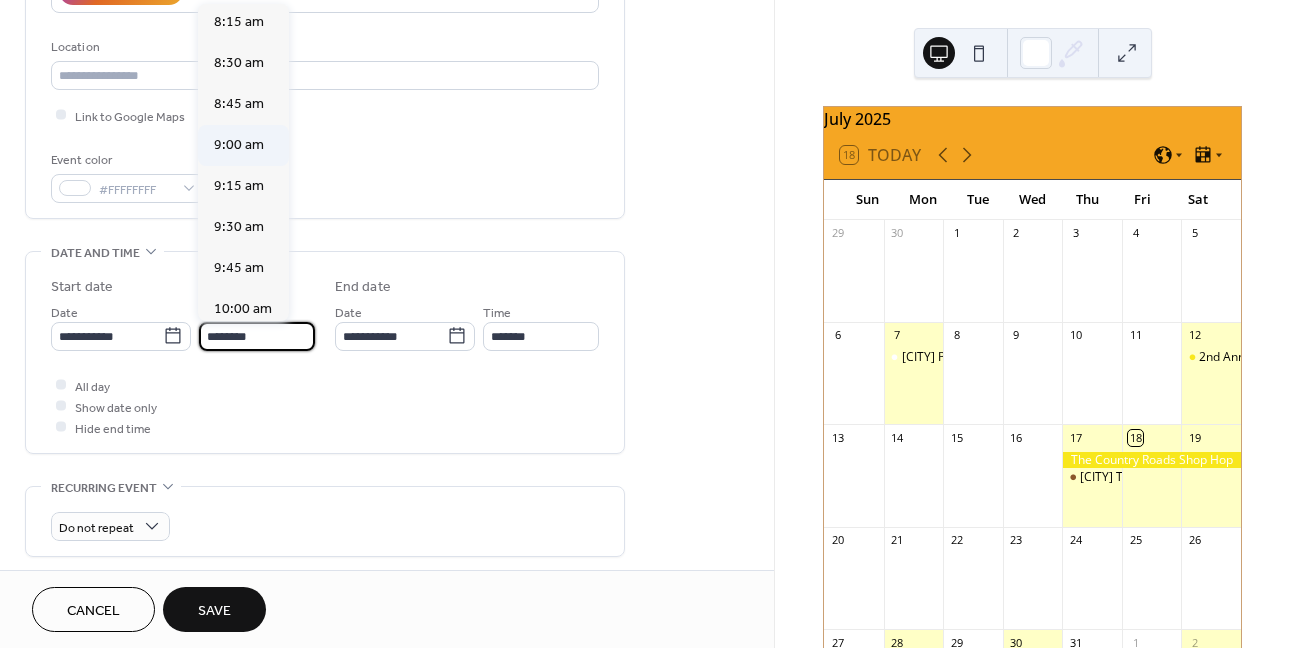 type on "*******" 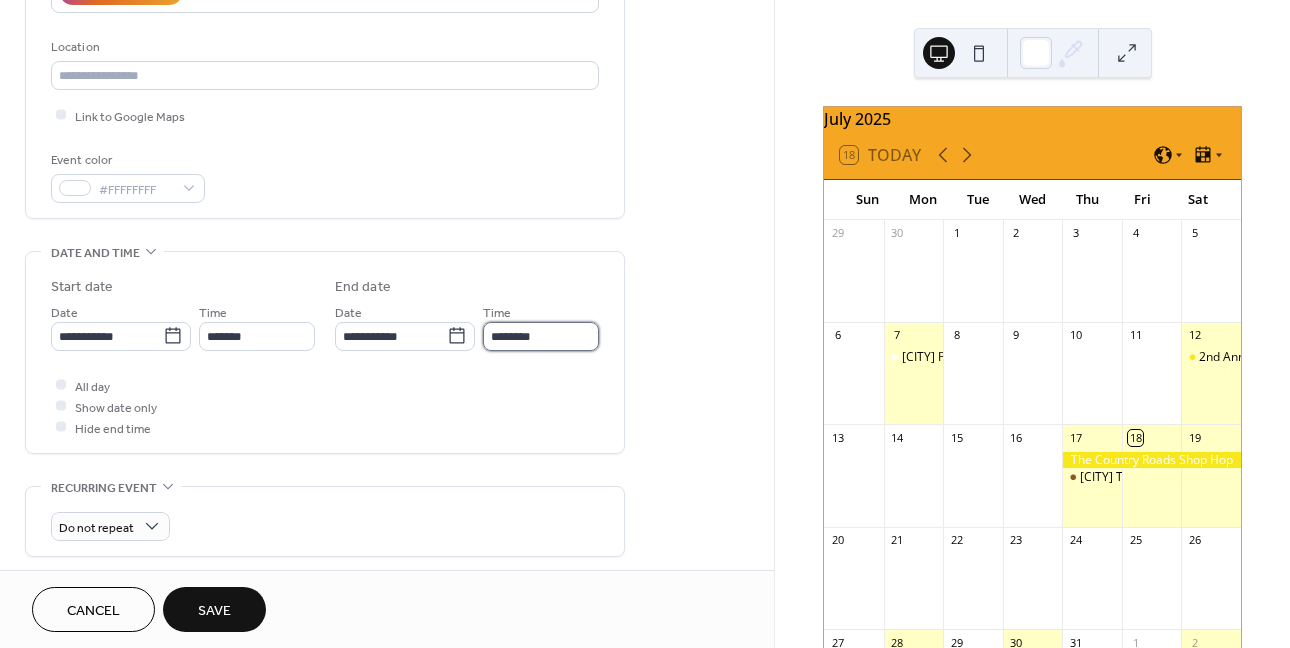click on "********" at bounding box center (541, 336) 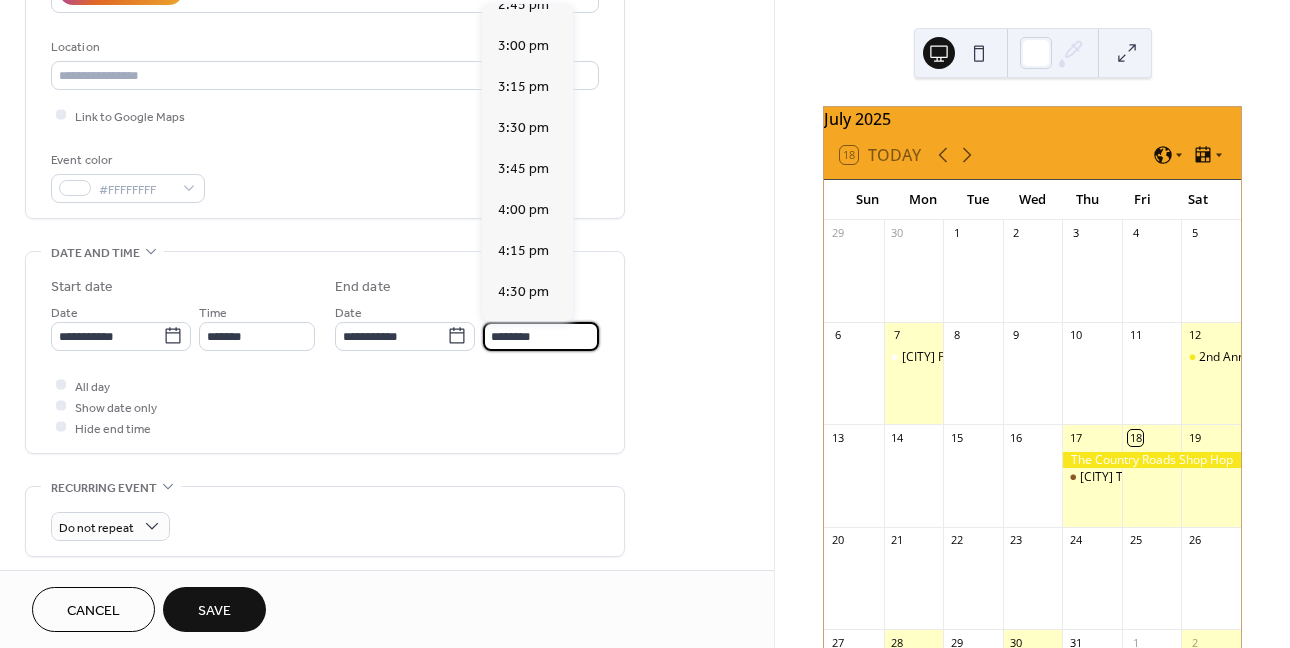 scroll, scrollTop: 1000, scrollLeft: 0, axis: vertical 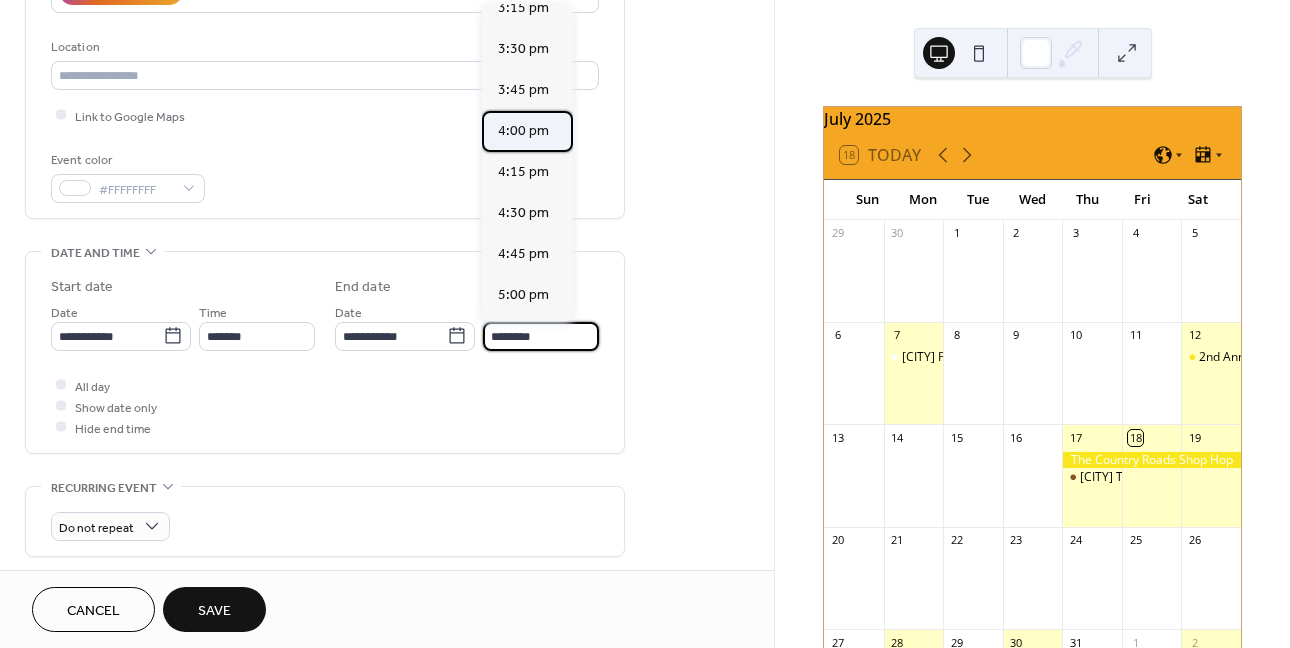 click on "4:00 pm" at bounding box center (523, 131) 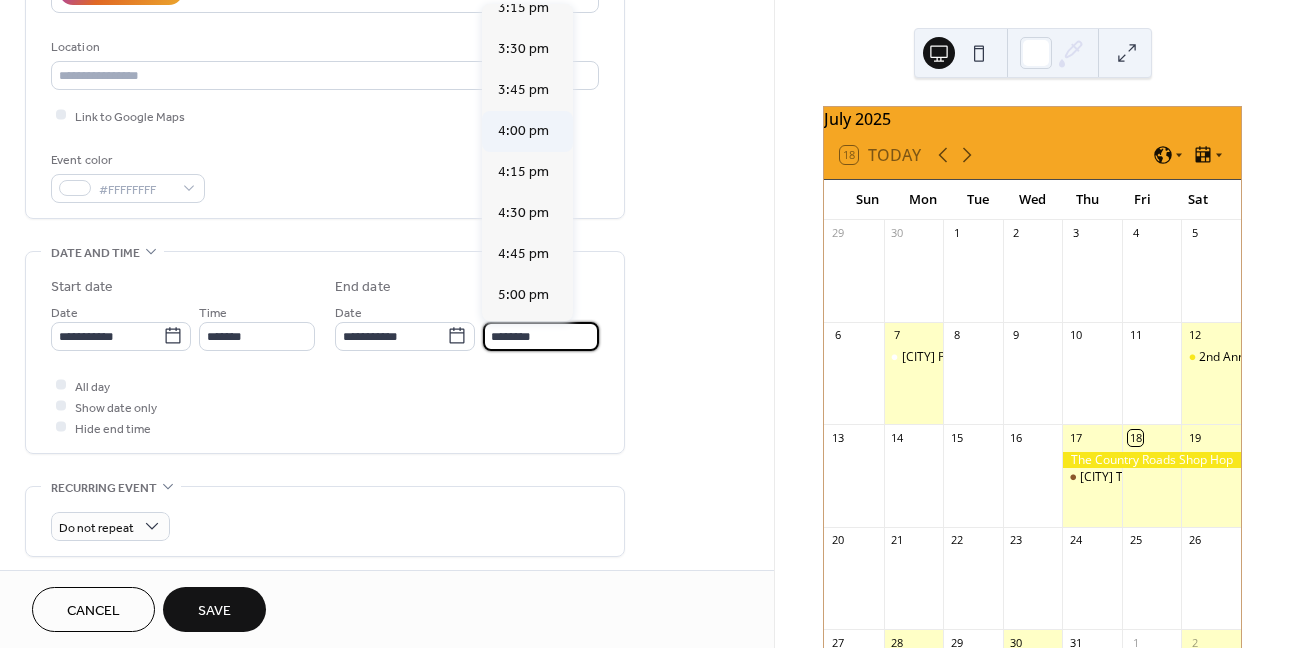 type on "*******" 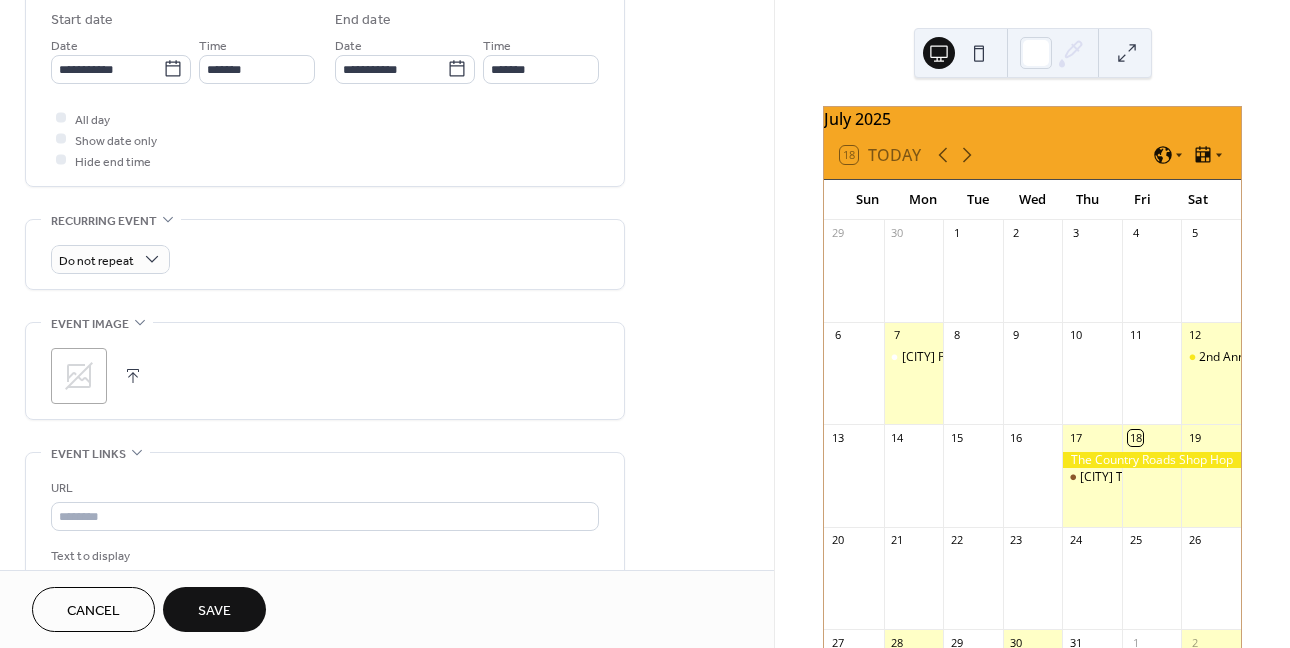 scroll, scrollTop: 800, scrollLeft: 0, axis: vertical 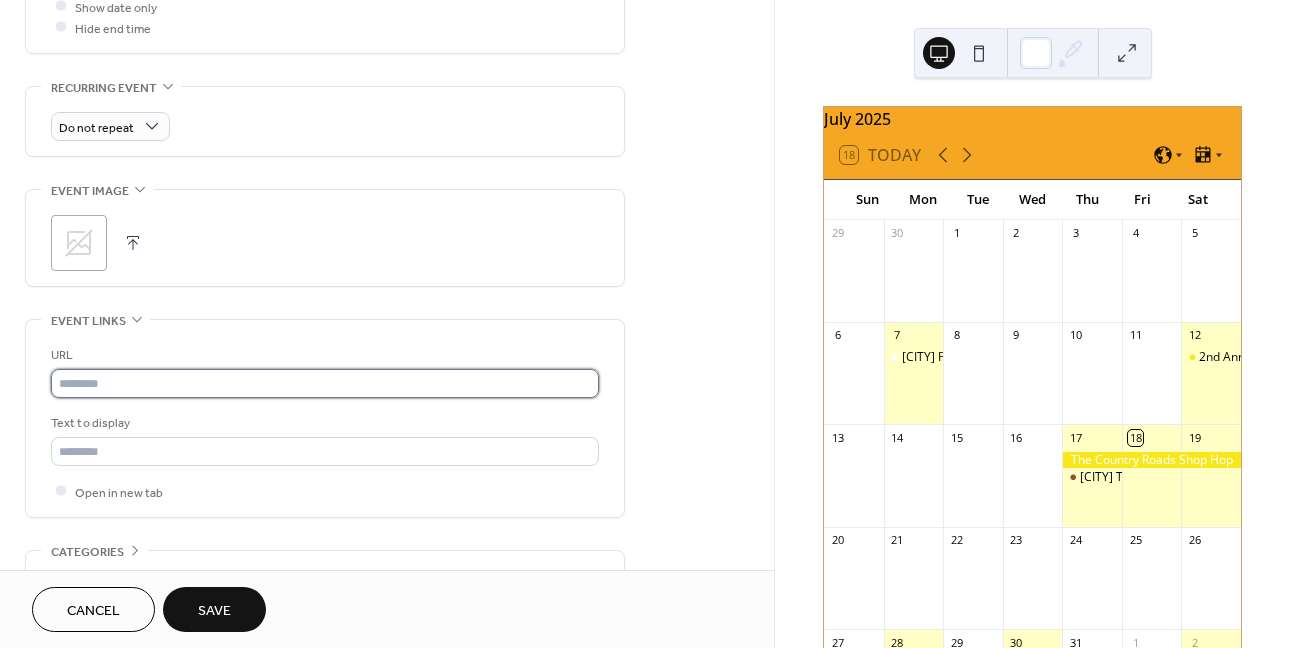 click at bounding box center [325, 383] 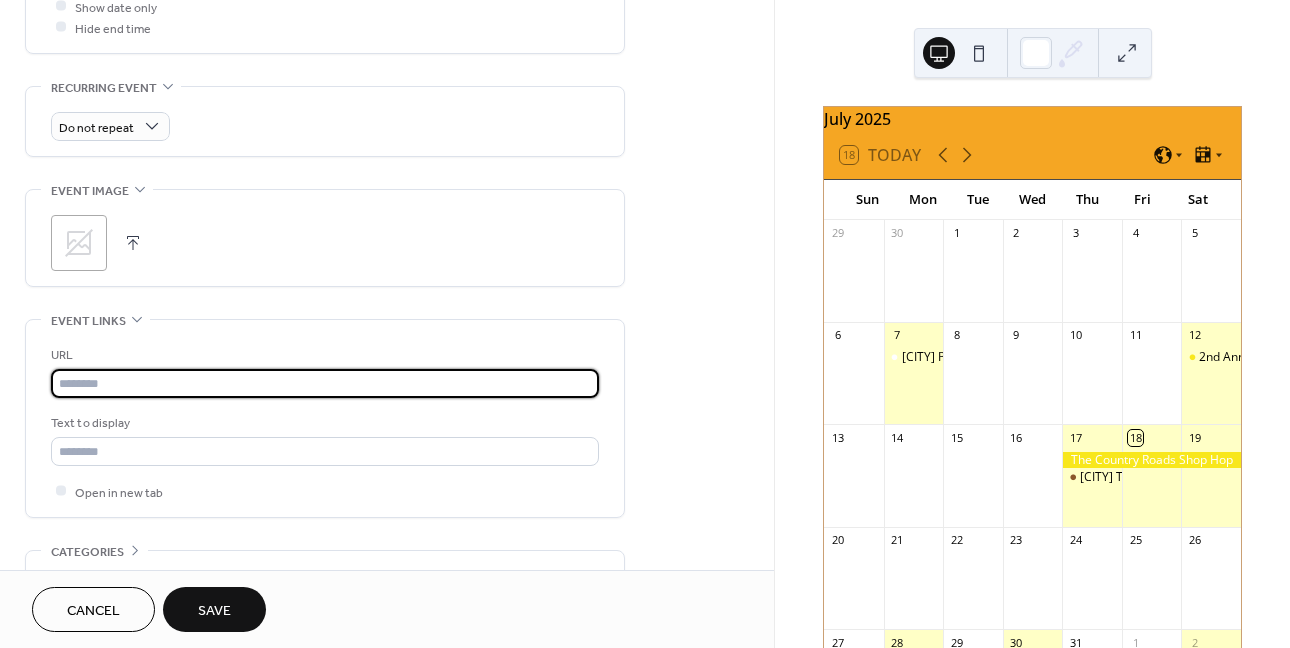 paste on "**********" 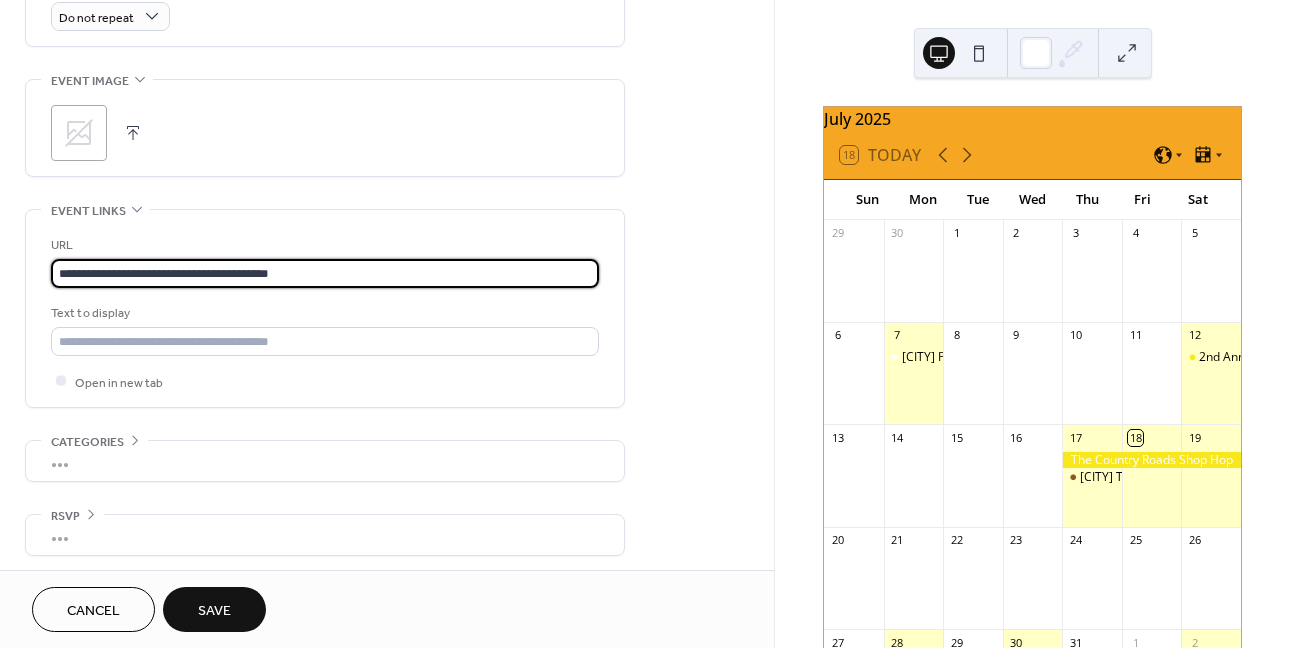 scroll, scrollTop: 911, scrollLeft: 0, axis: vertical 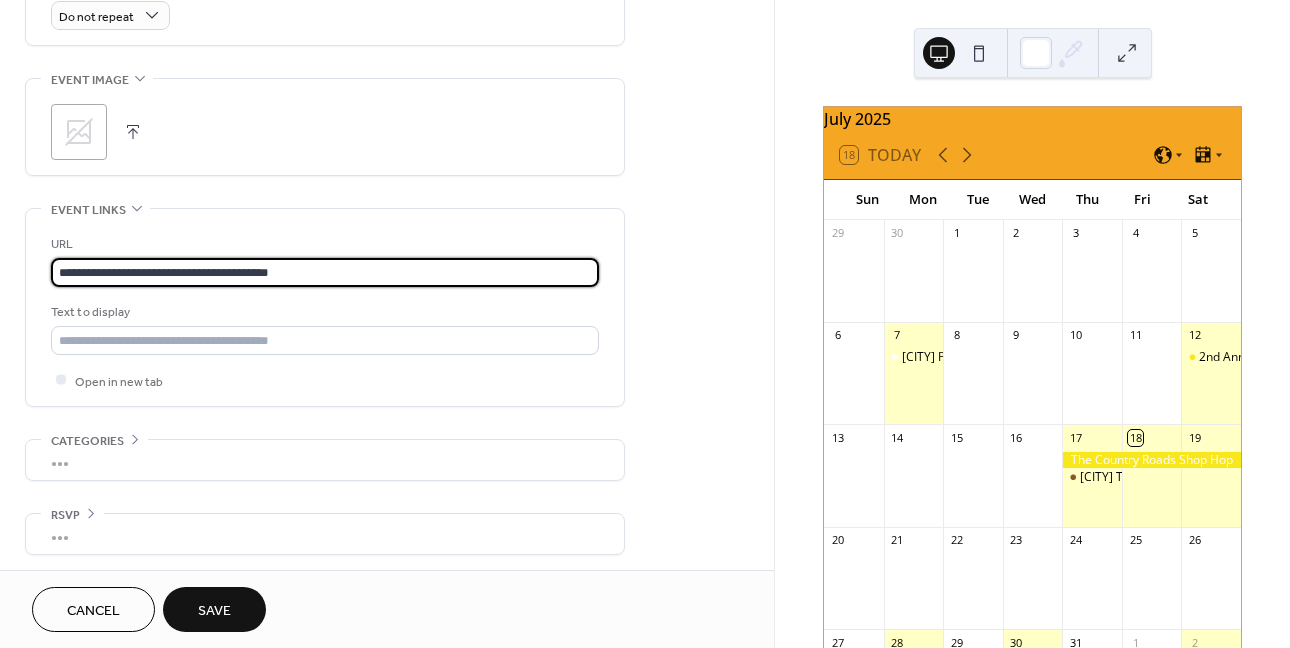 type on "**********" 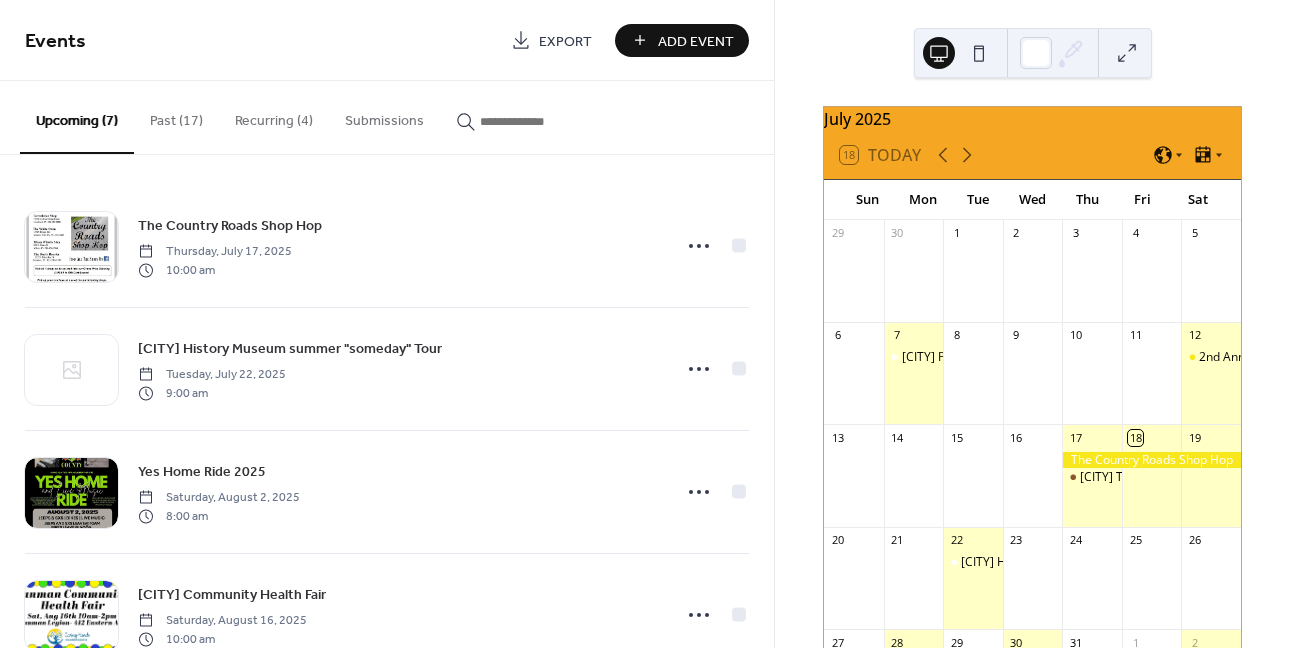 click on "Add Event" at bounding box center [696, 41] 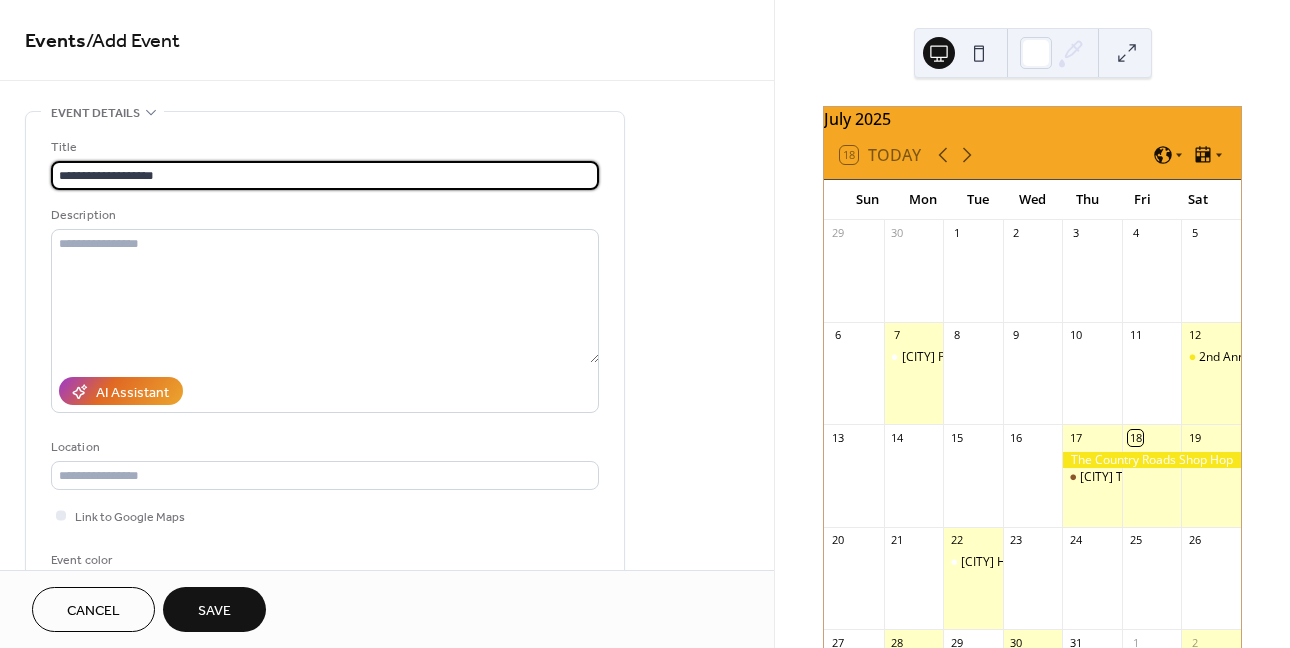 type on "**********" 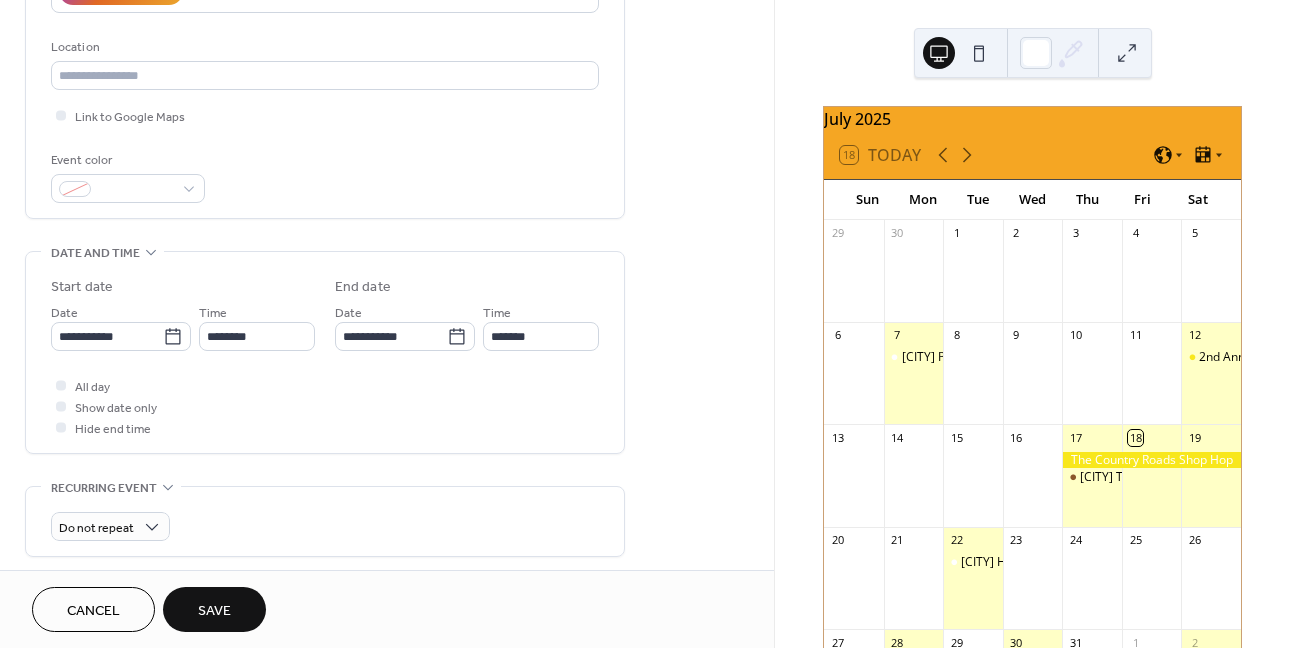 scroll, scrollTop: 200, scrollLeft: 0, axis: vertical 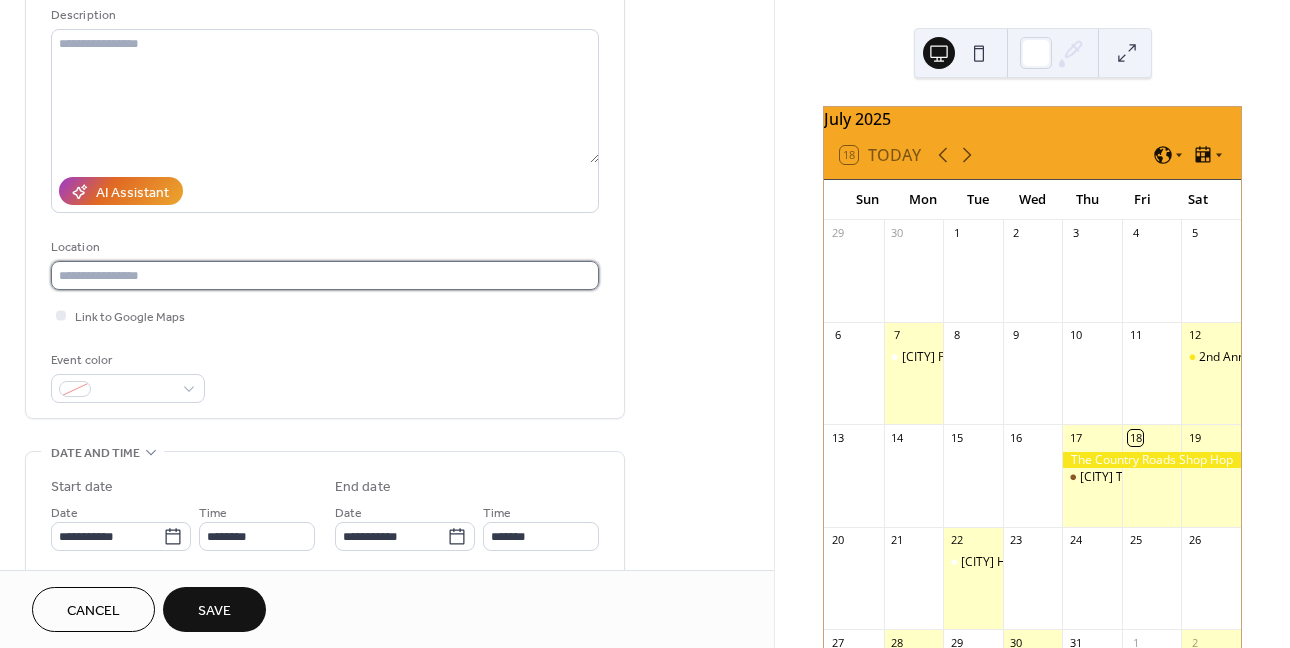click at bounding box center (325, 275) 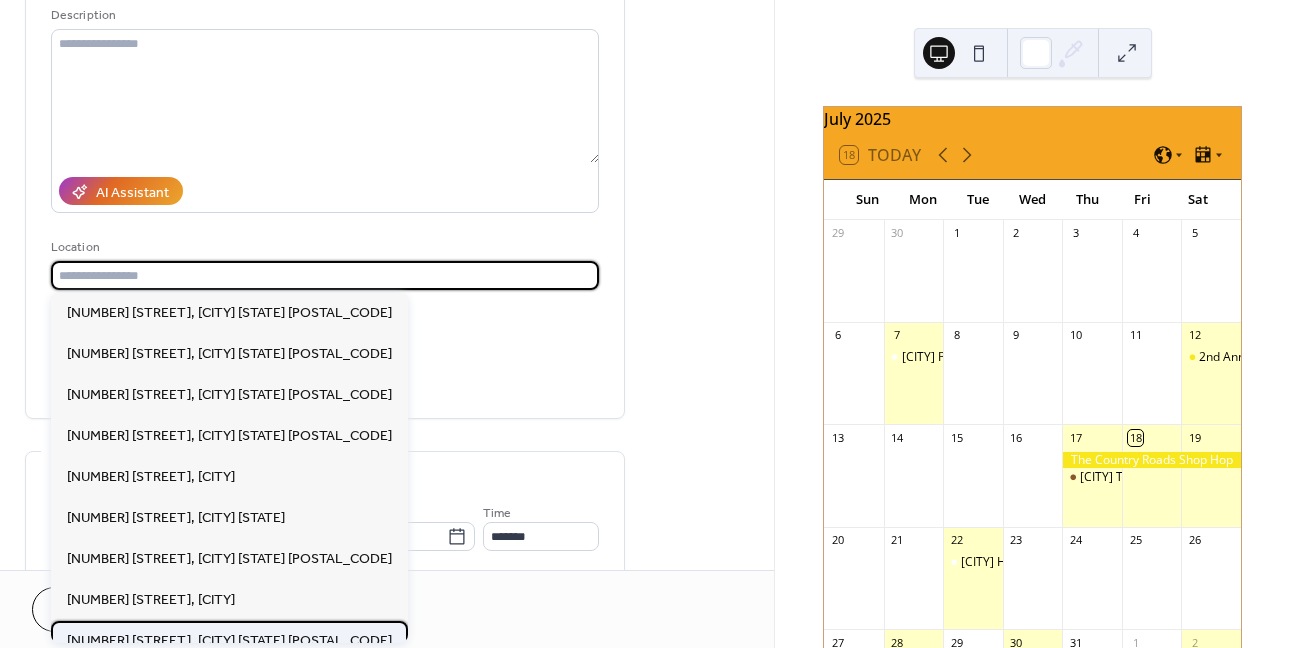 click on "[NUMBER] [STREET], [CITY] [STATE] [POSTAL_CODE]" at bounding box center (229, 641) 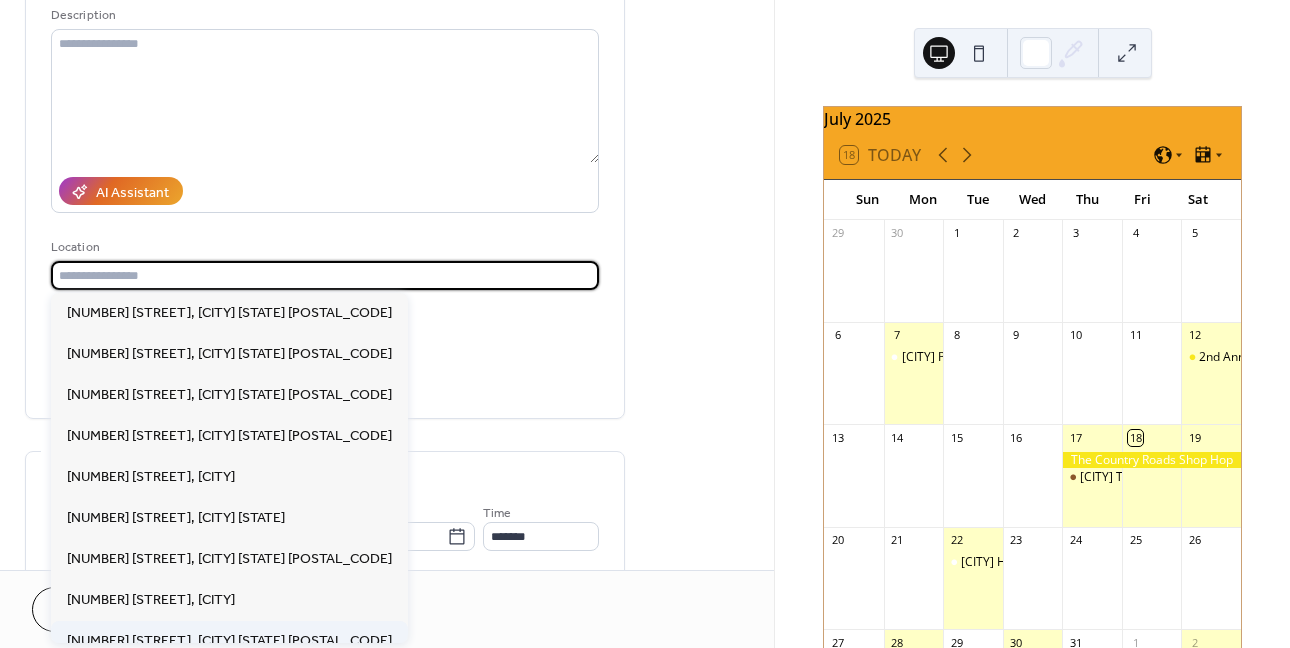 type on "**********" 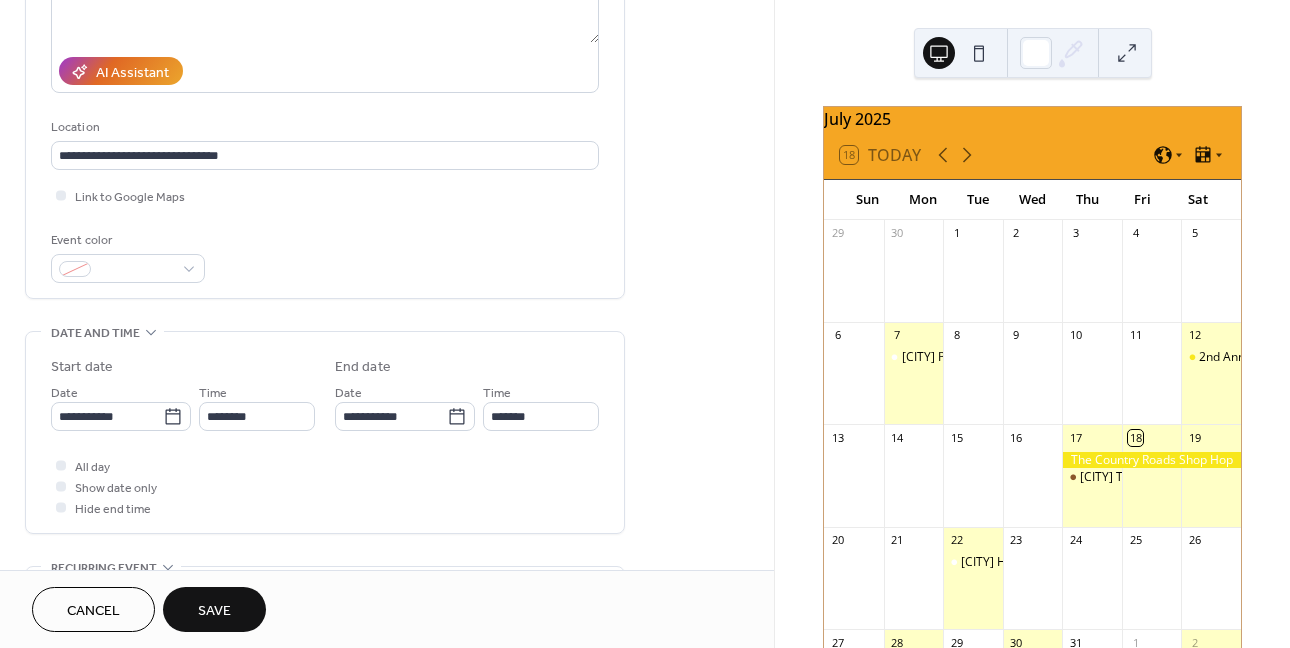 scroll, scrollTop: 400, scrollLeft: 0, axis: vertical 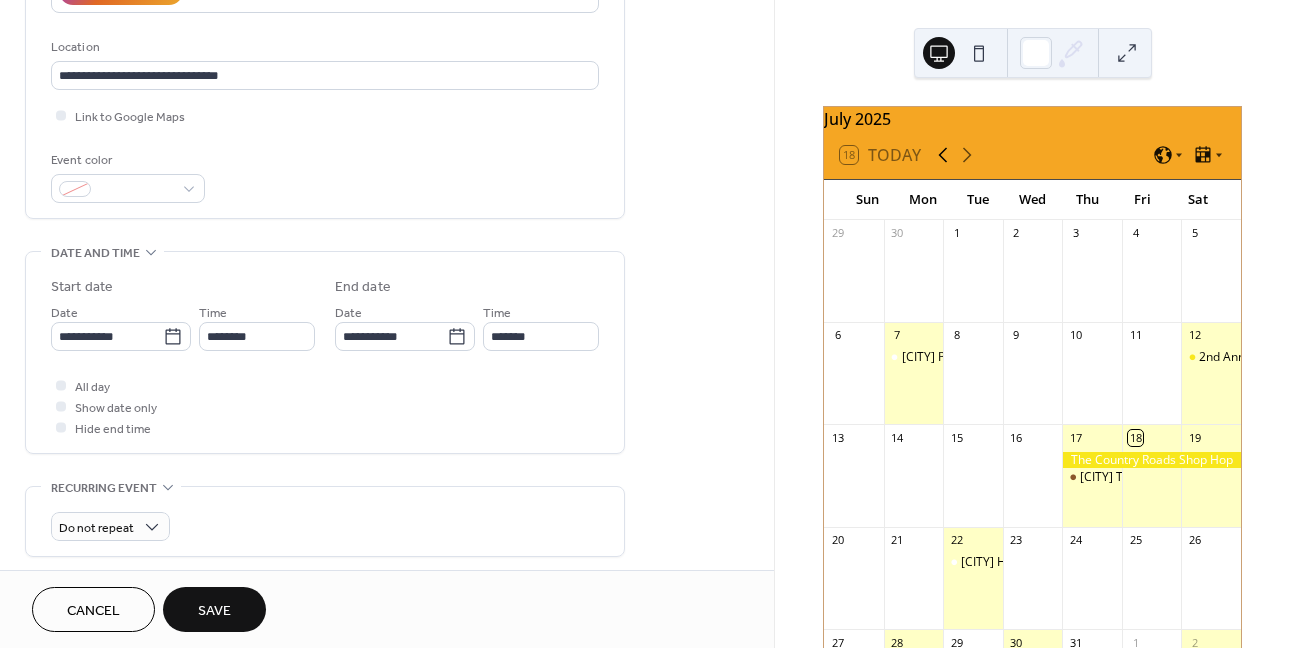 click 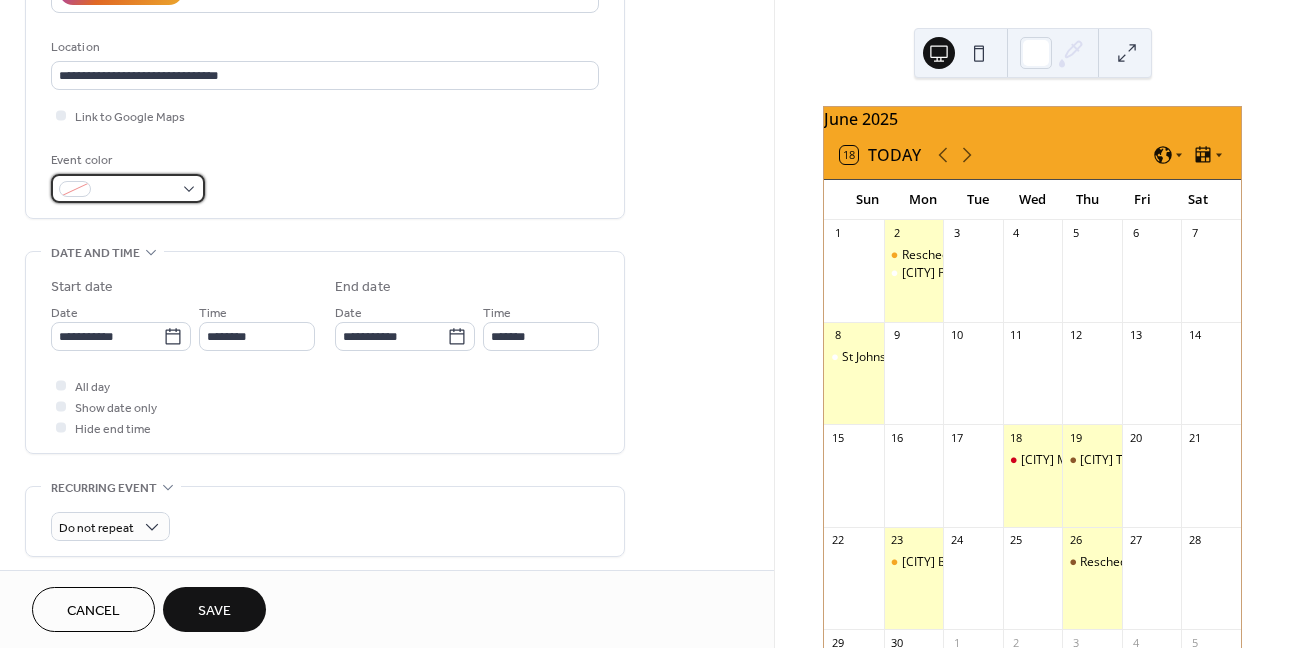 click at bounding box center (136, 190) 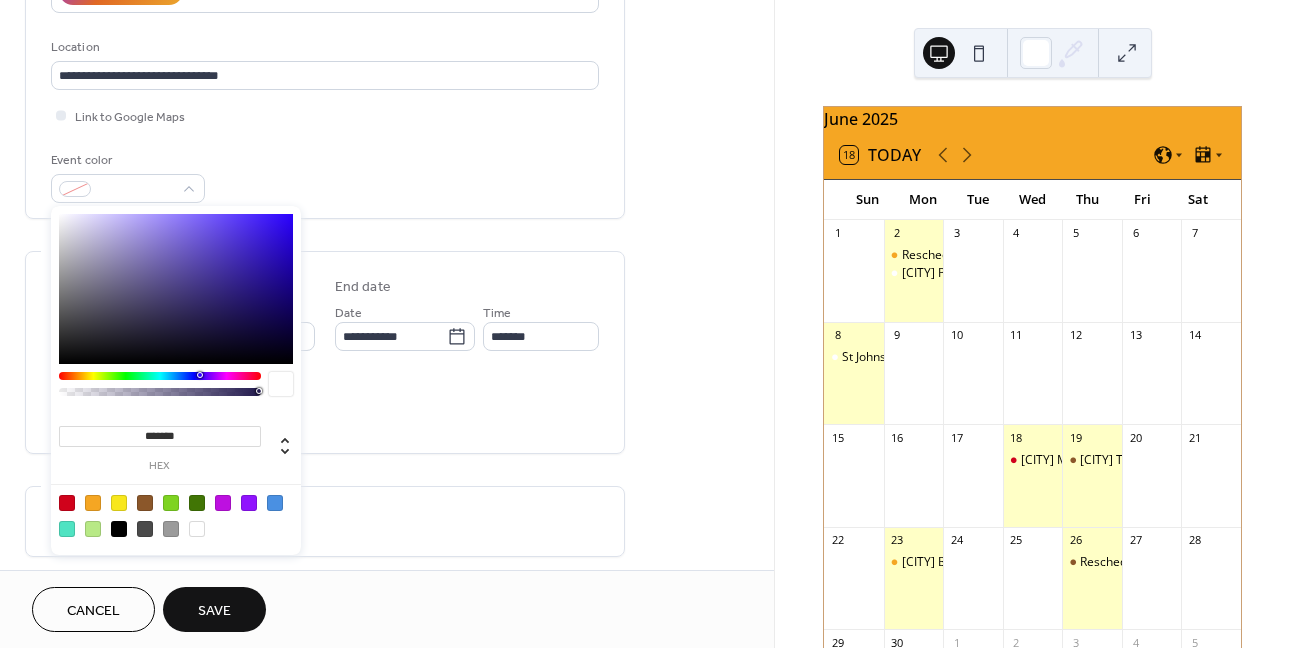 click at bounding box center [67, 503] 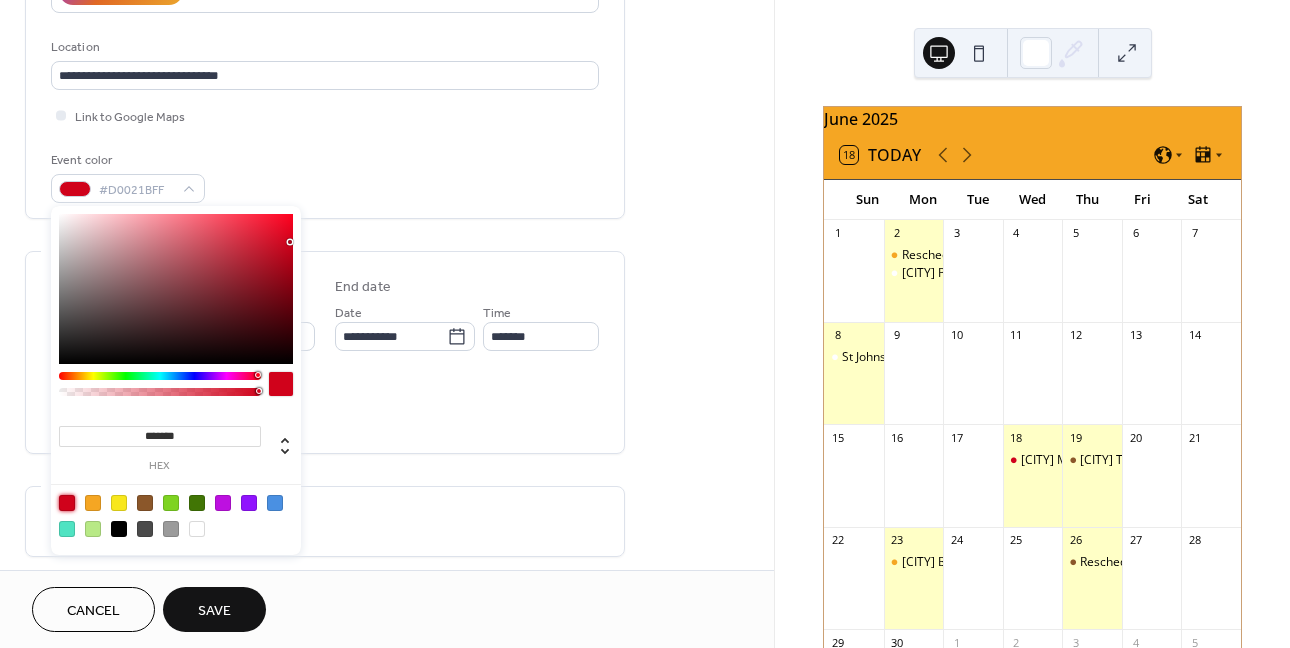 click on "**********" at bounding box center (325, 352) 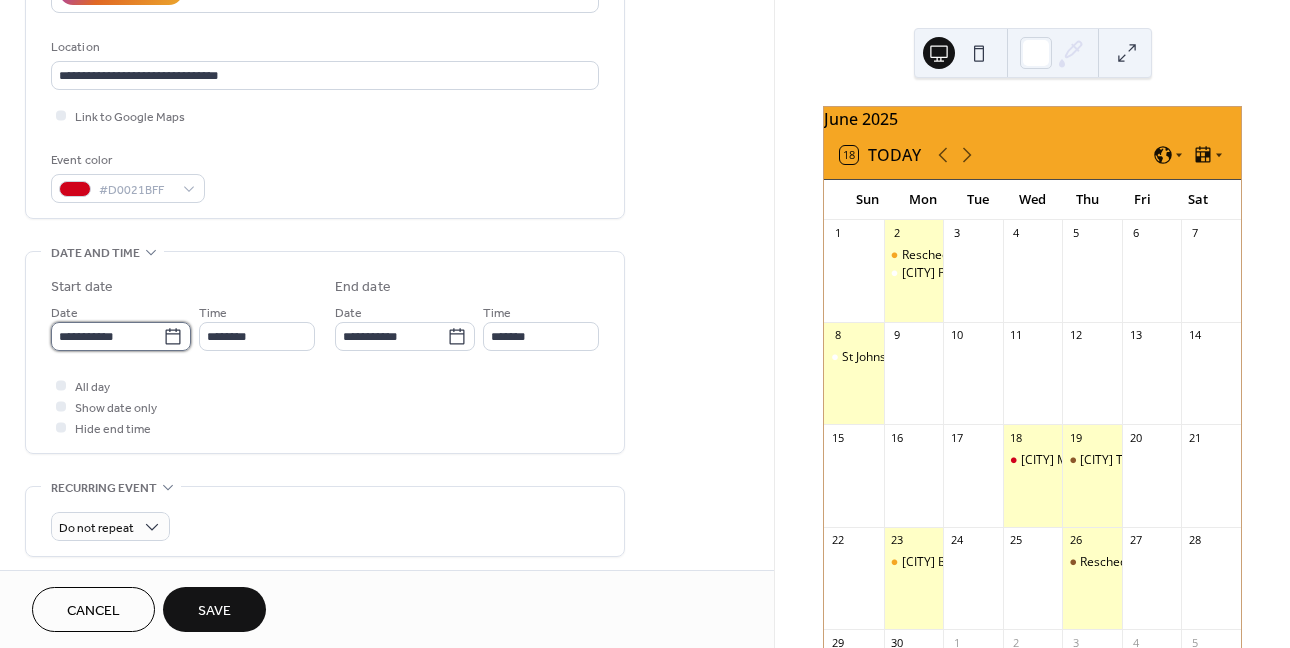 click on "**********" at bounding box center (107, 336) 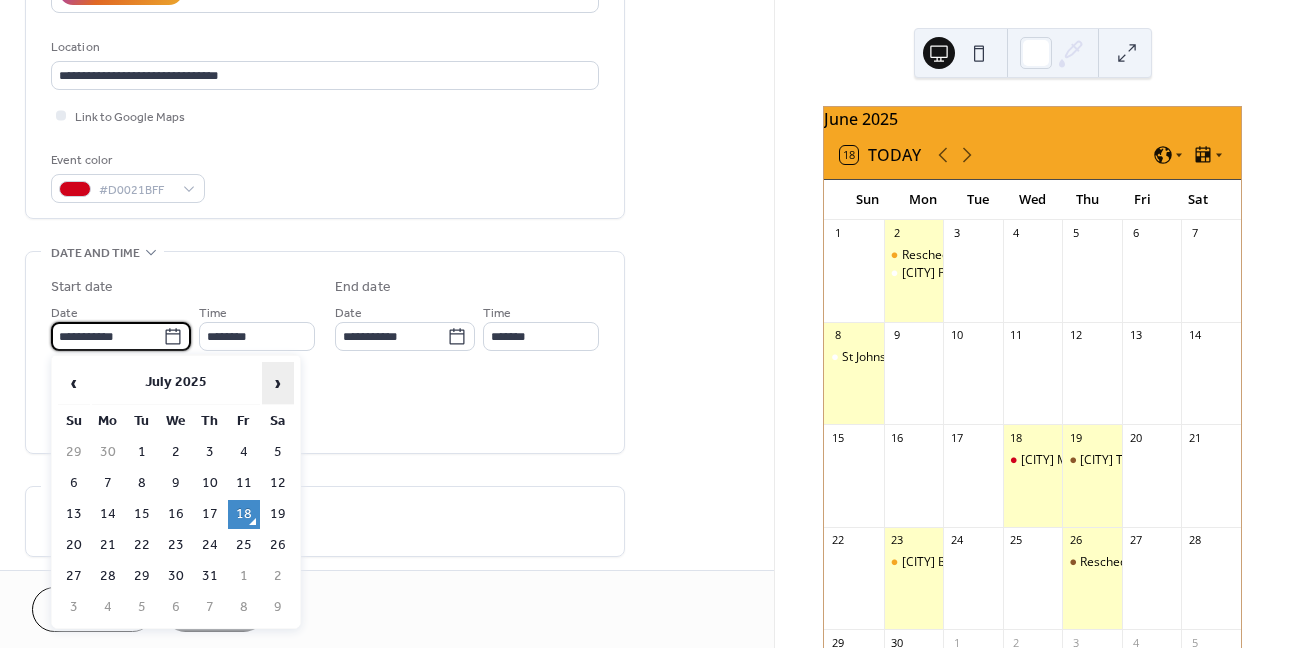 click on "›" at bounding box center [278, 383] 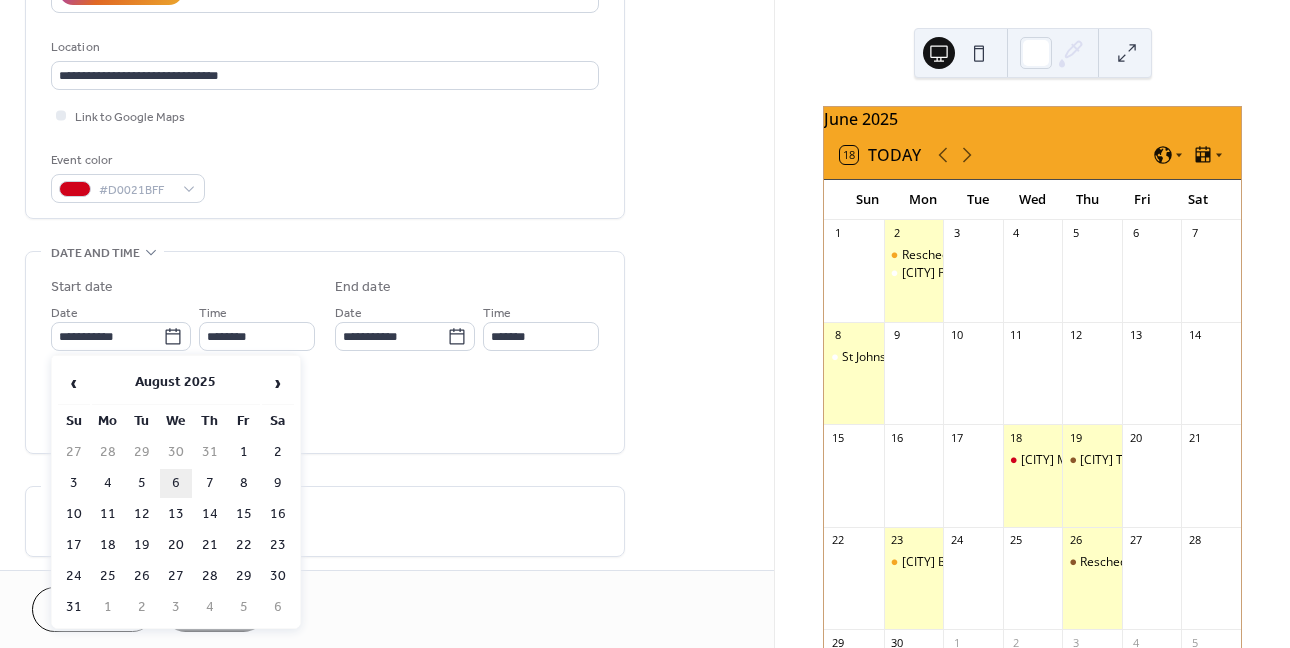 click on "6" at bounding box center (176, 483) 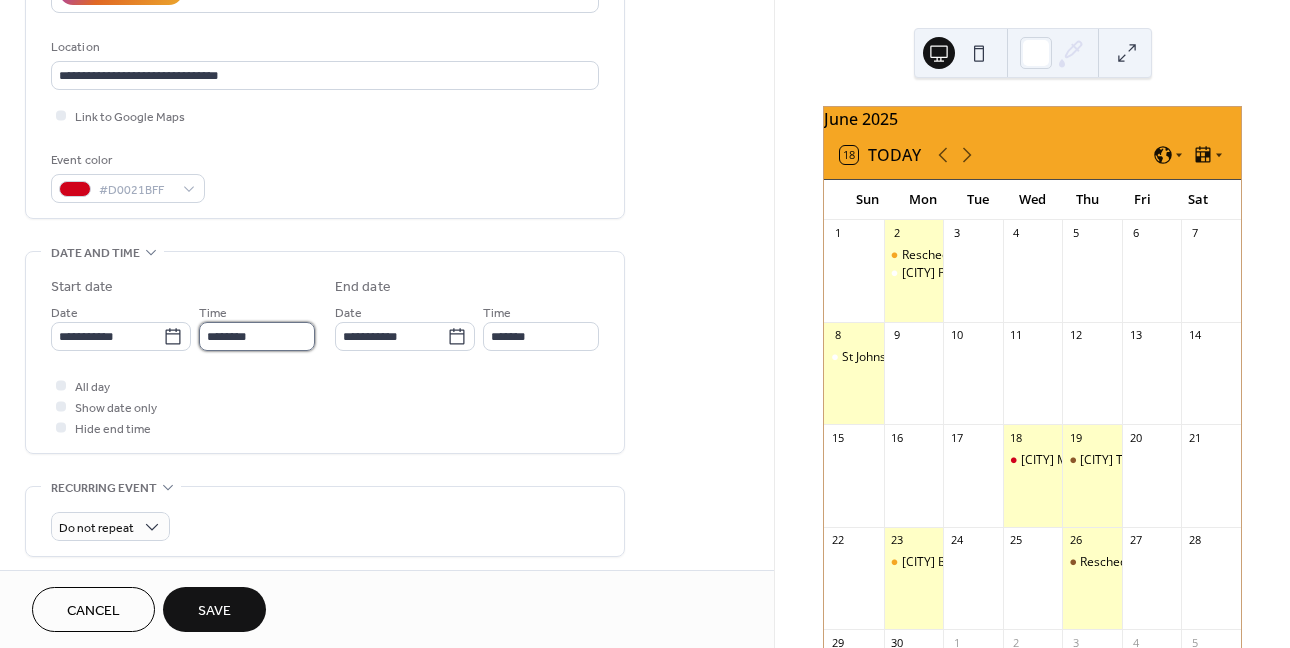 click on "********" at bounding box center (257, 336) 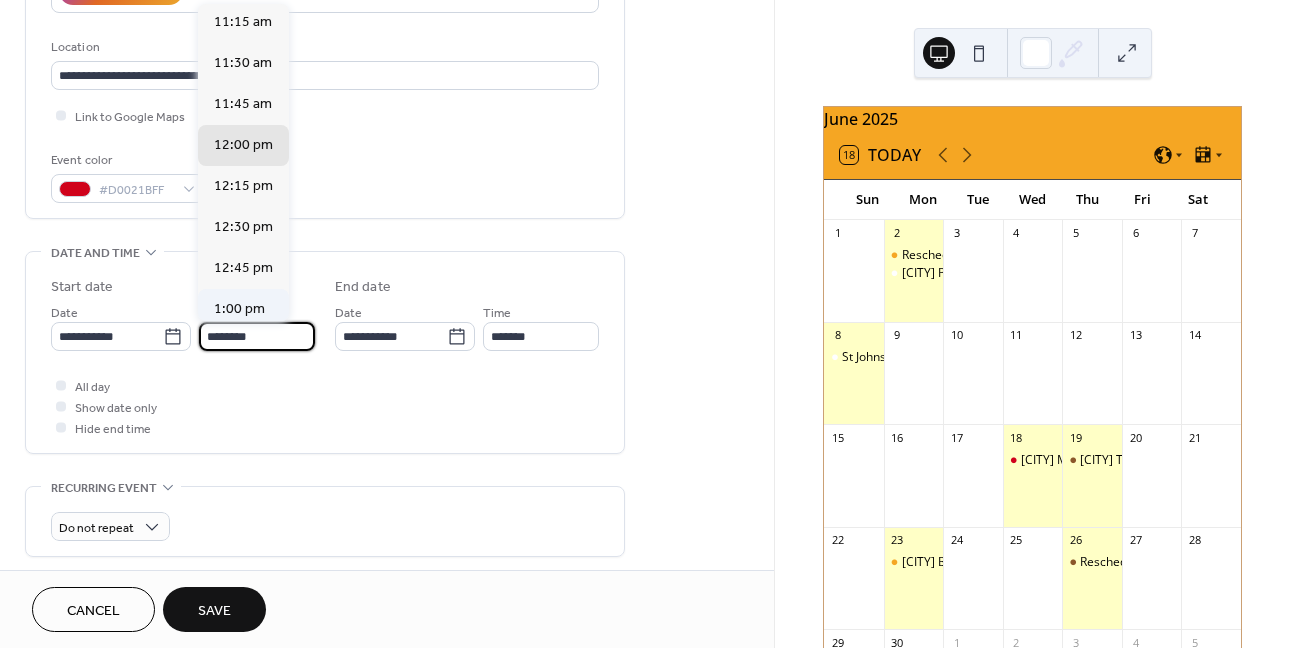 scroll, scrollTop: 1755, scrollLeft: 0, axis: vertical 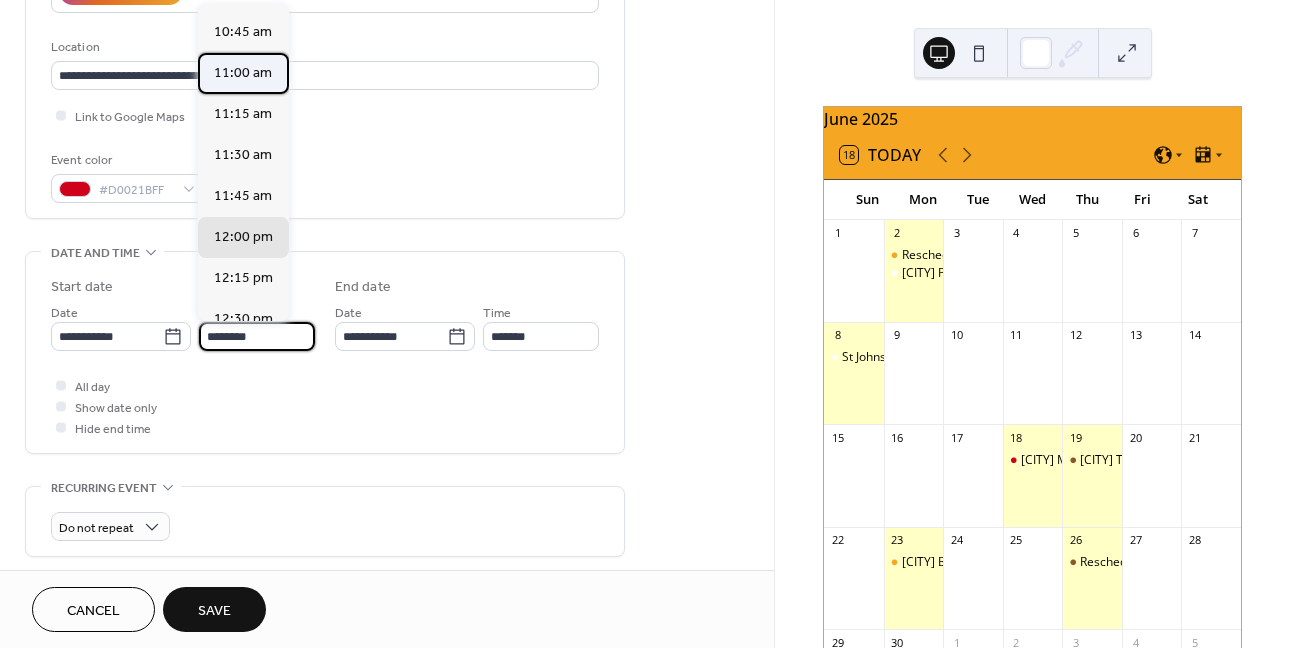 click on "11:00 am" at bounding box center [243, 73] 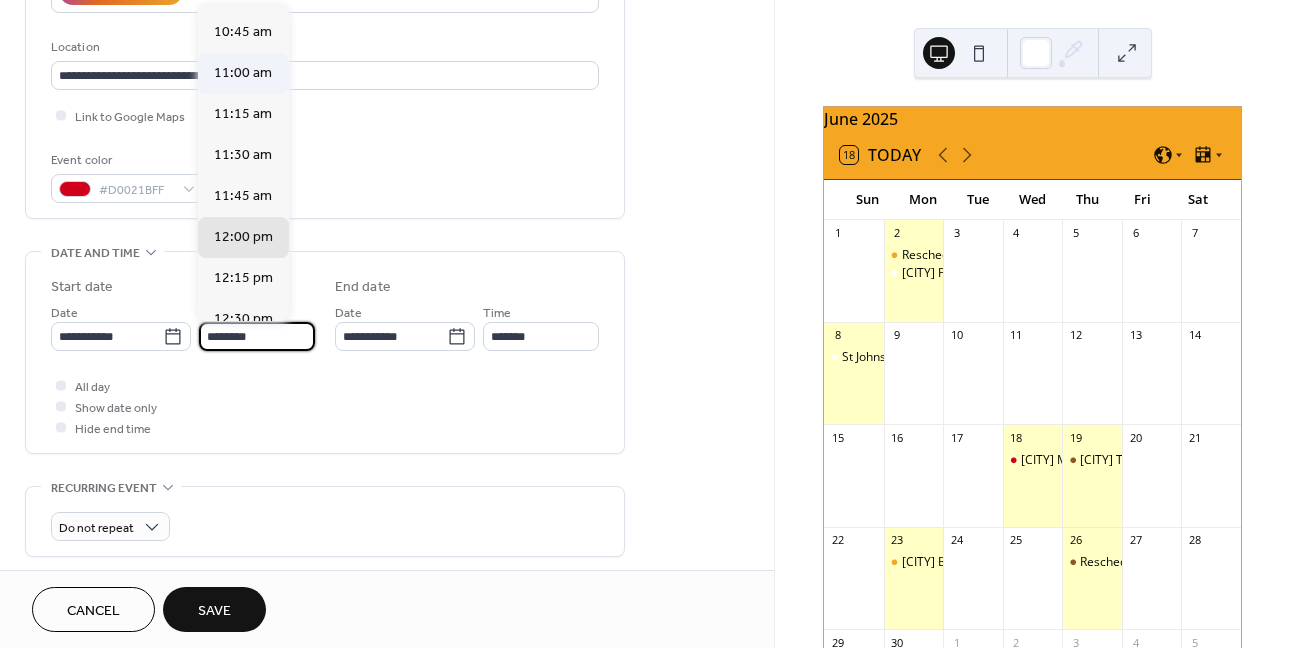 type on "********" 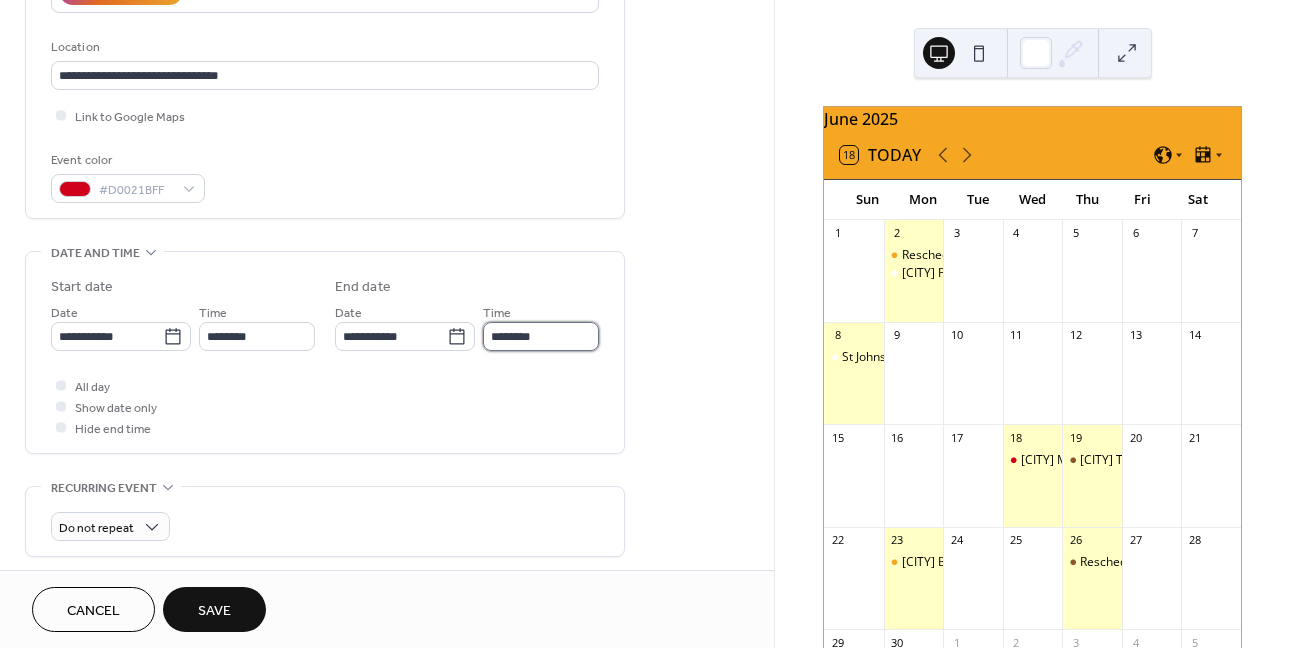 click on "********" at bounding box center [541, 336] 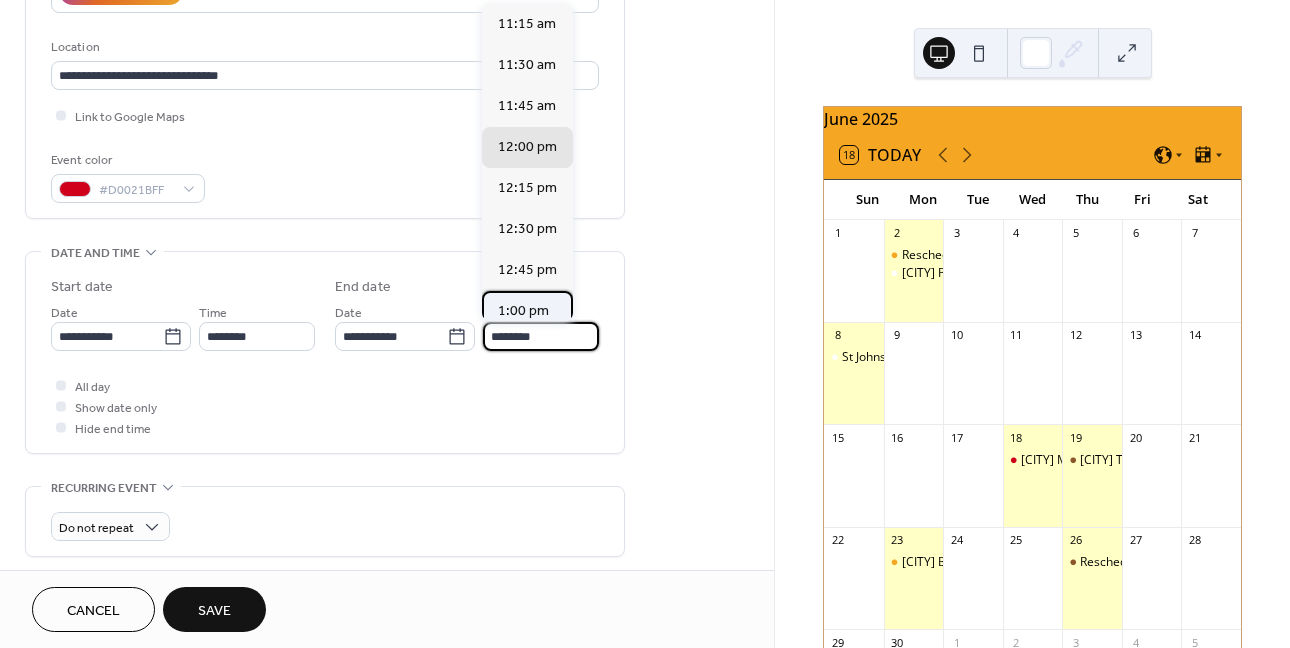 click on "1:00 pm" at bounding box center (523, 311) 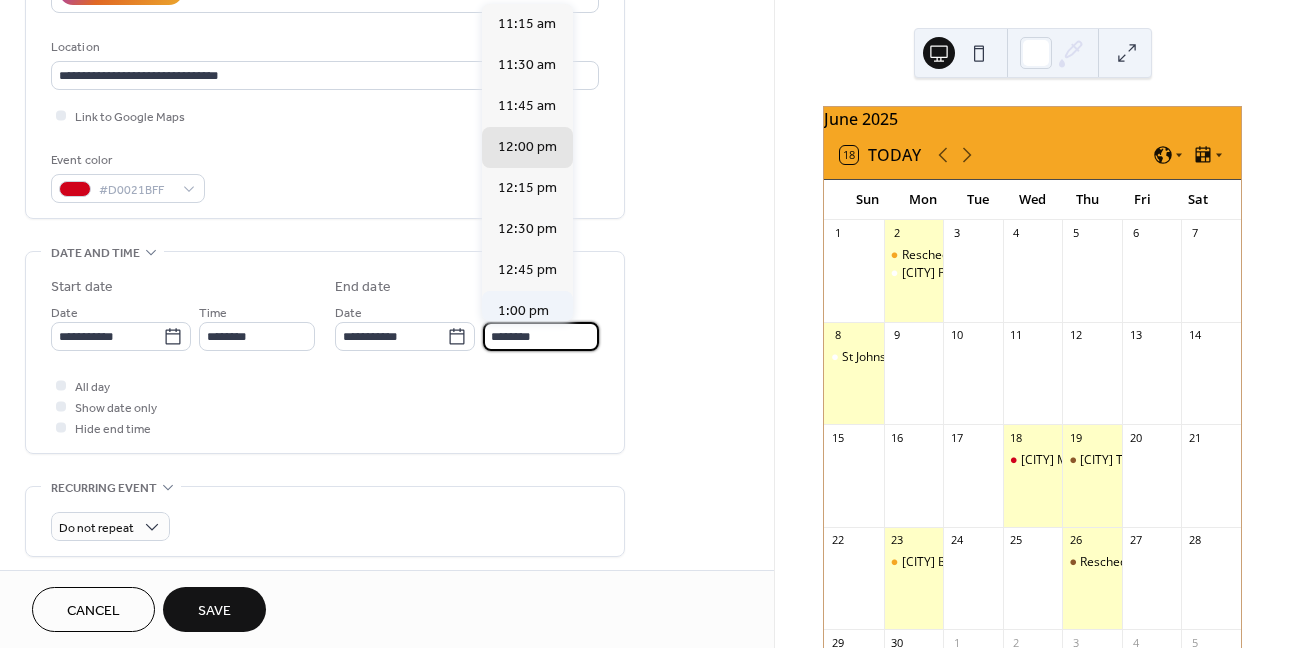 type on "*******" 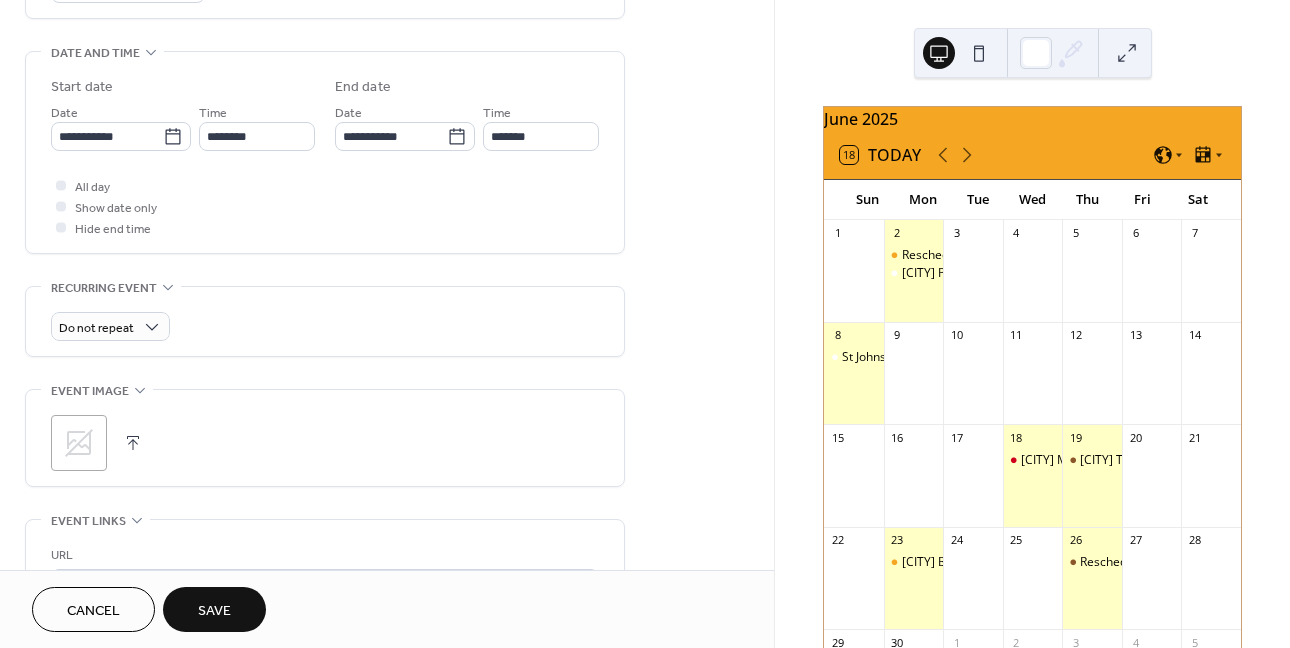 scroll, scrollTop: 800, scrollLeft: 0, axis: vertical 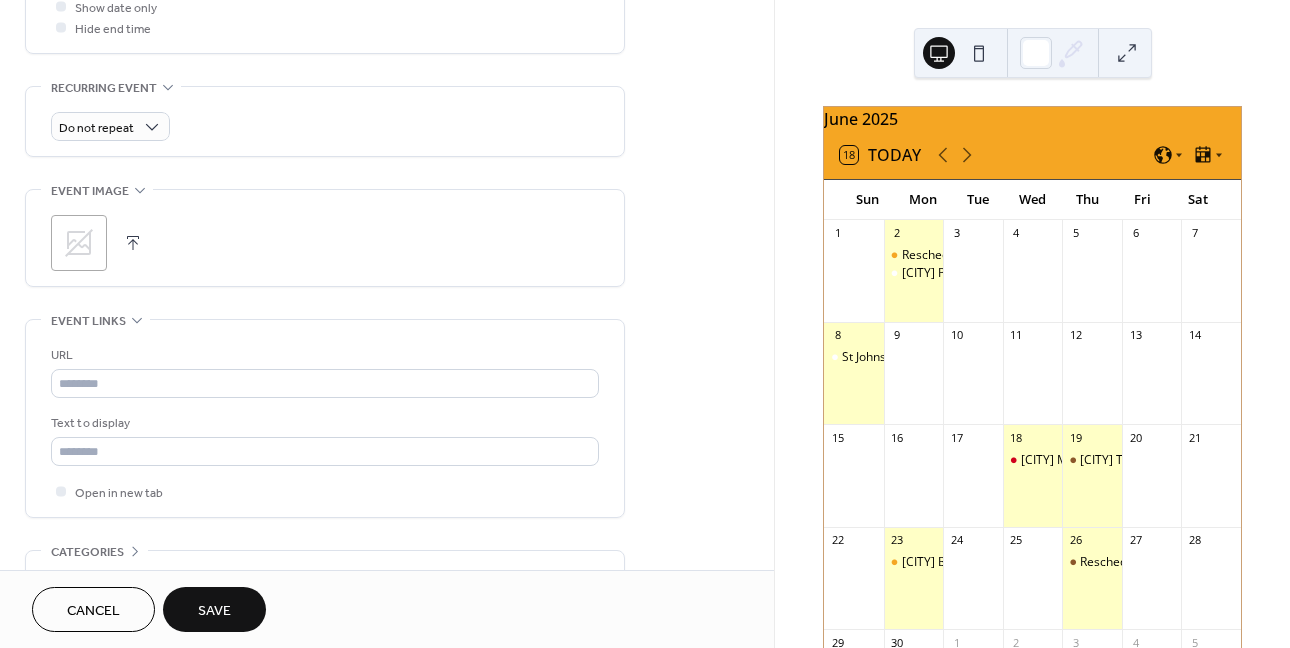 click 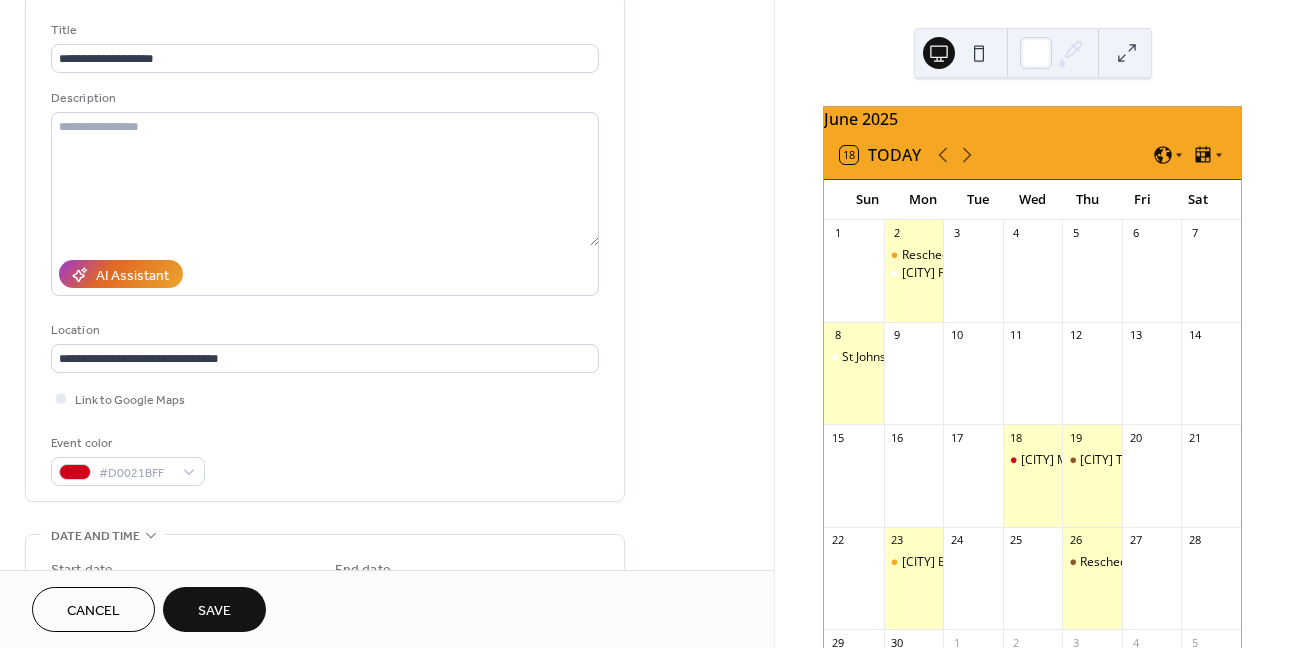scroll, scrollTop: 0, scrollLeft: 0, axis: both 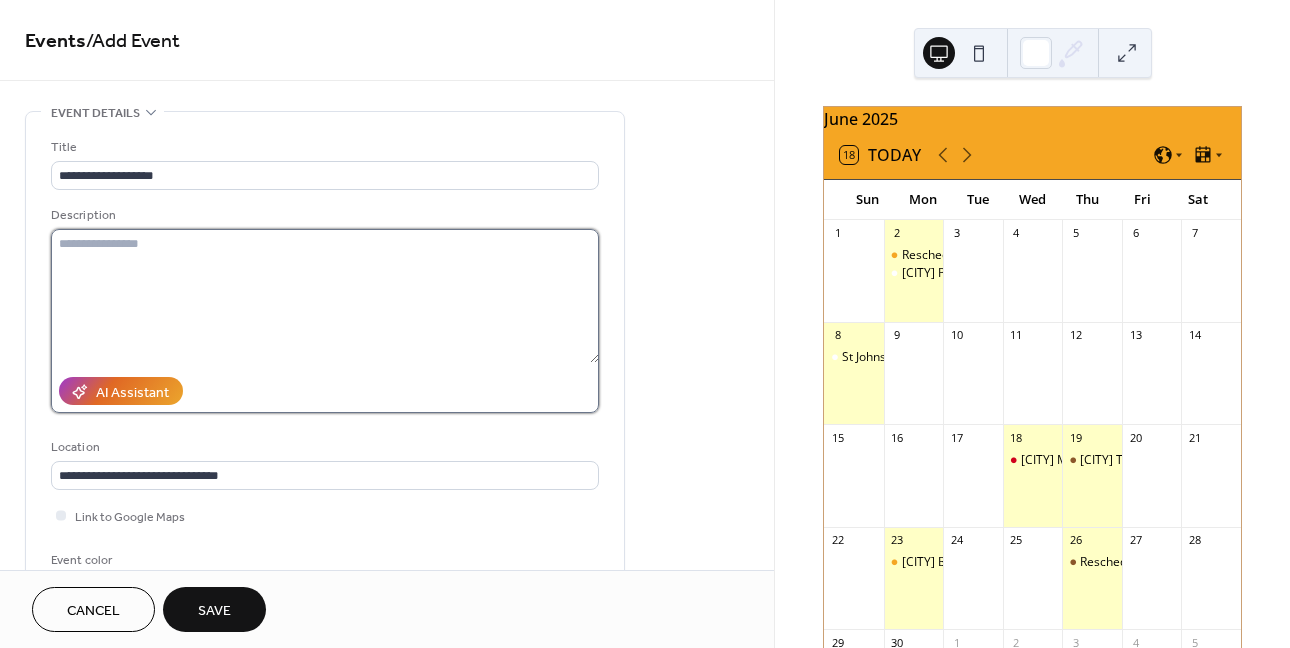 click at bounding box center (325, 296) 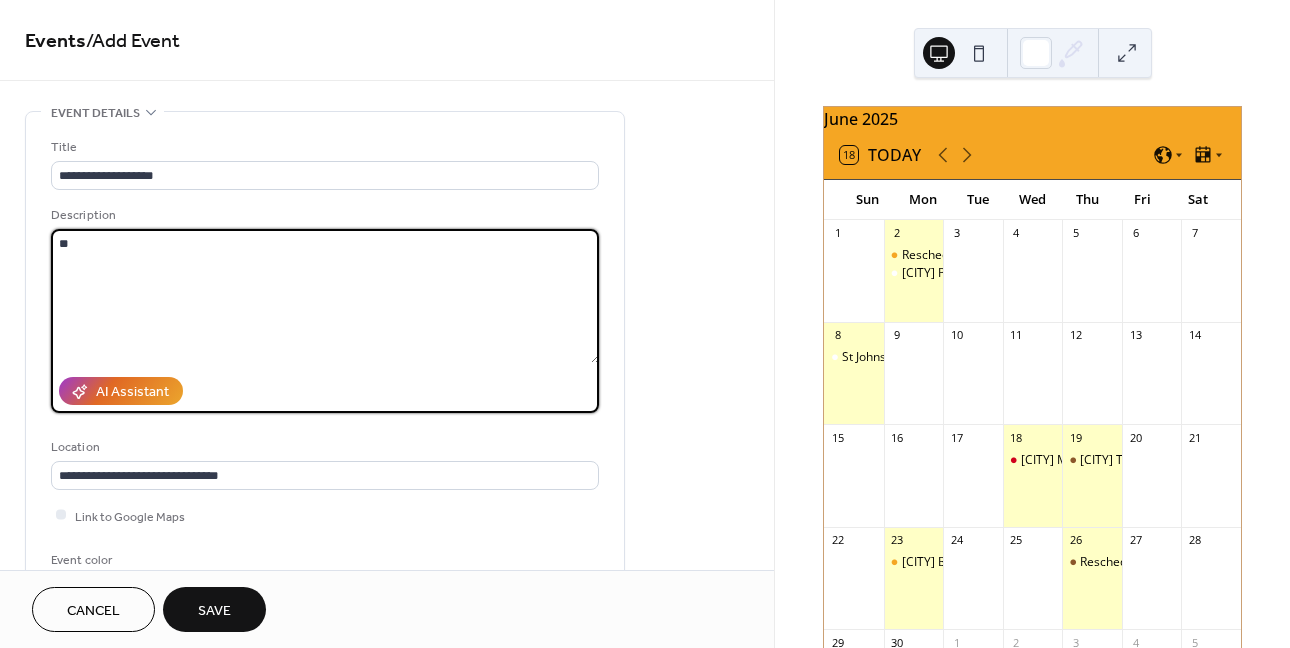 type on "*" 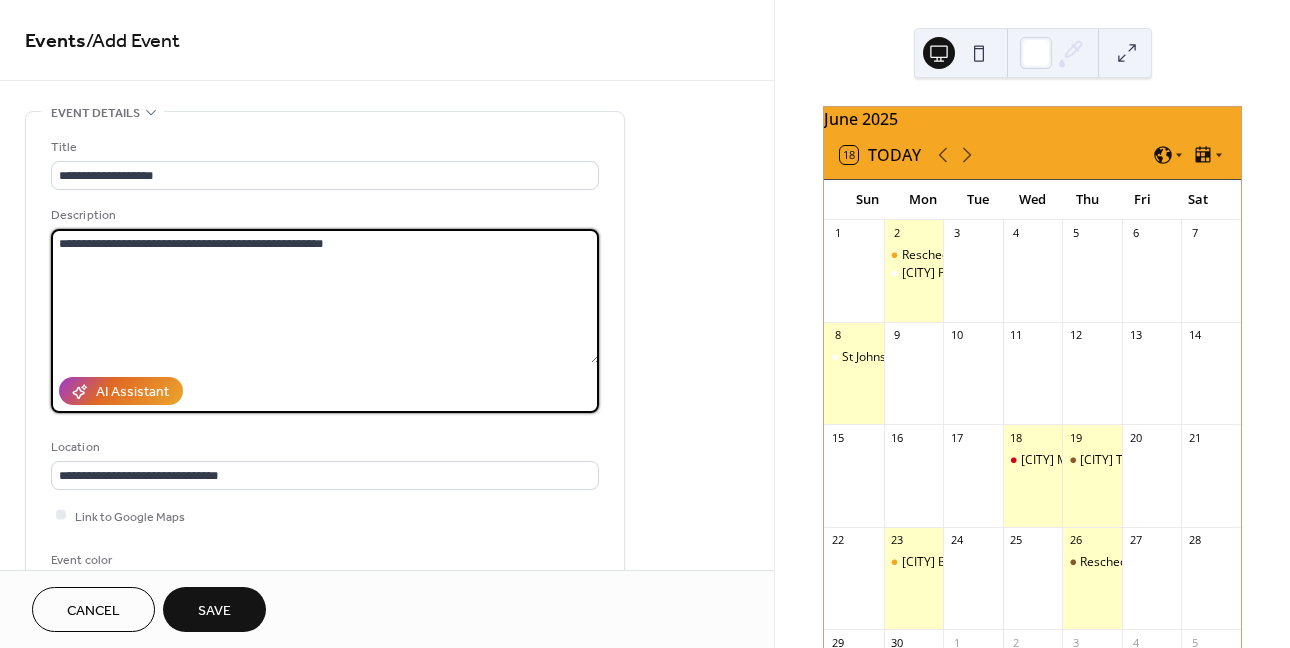 type on "**********" 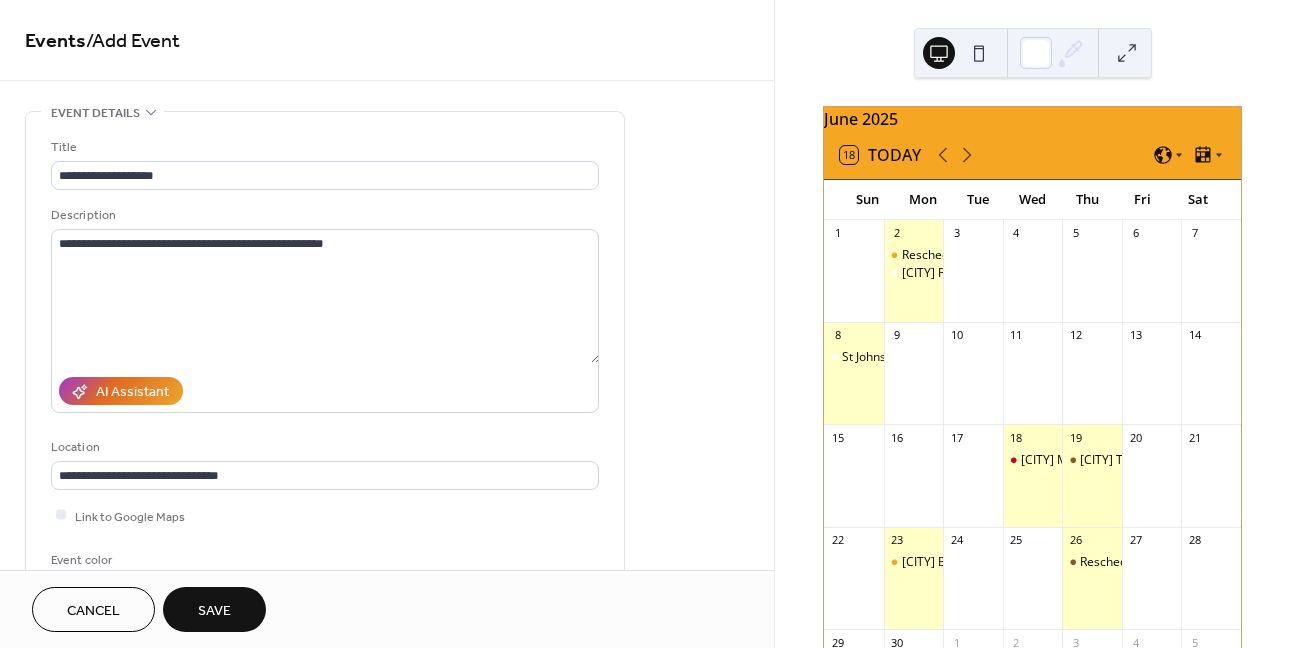 click on "Save" at bounding box center [214, 611] 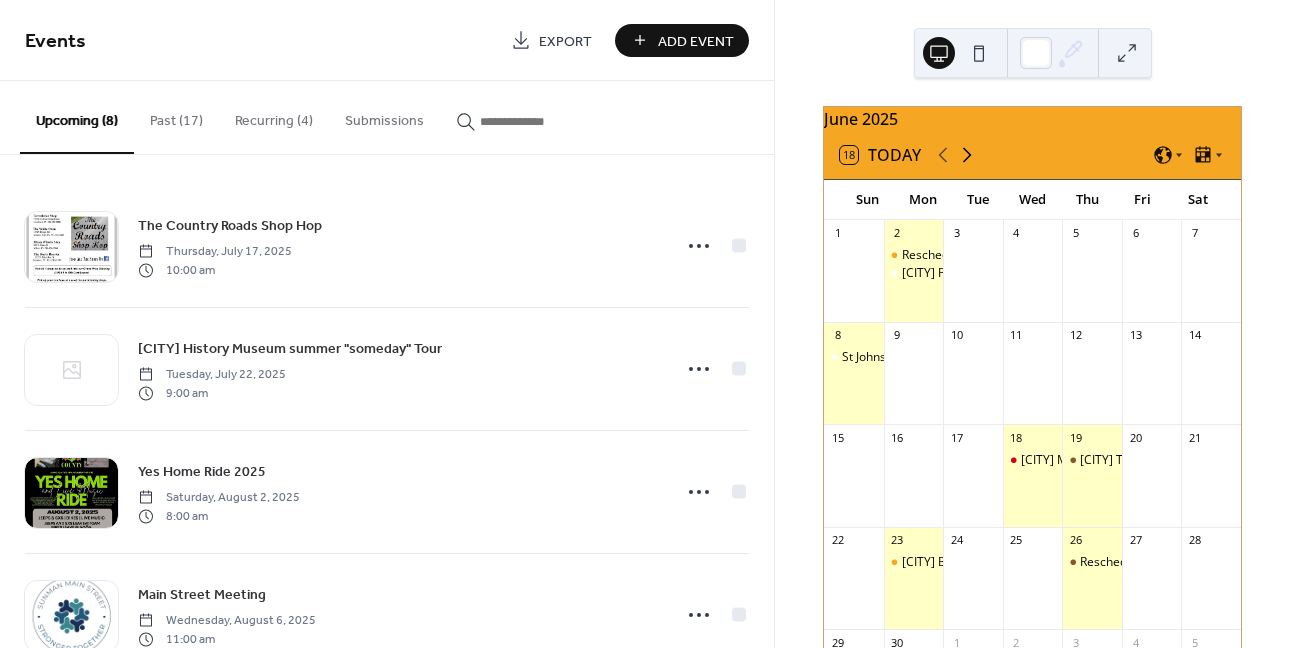 click 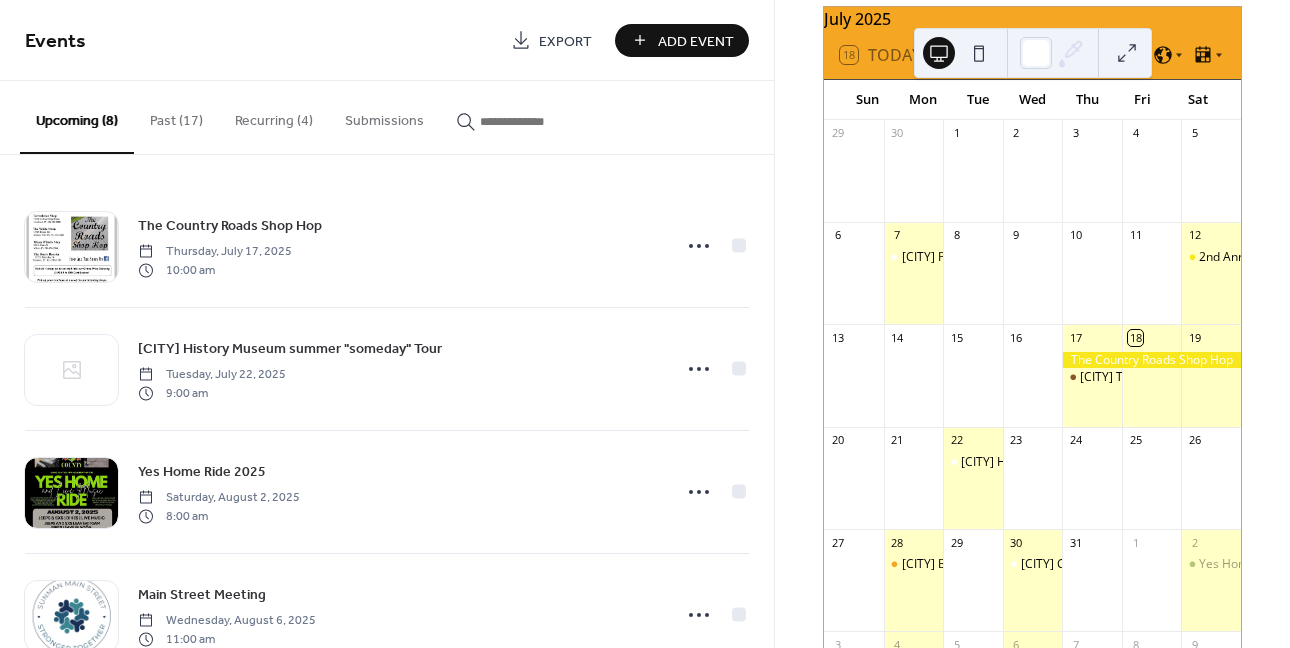 scroll, scrollTop: 0, scrollLeft: 0, axis: both 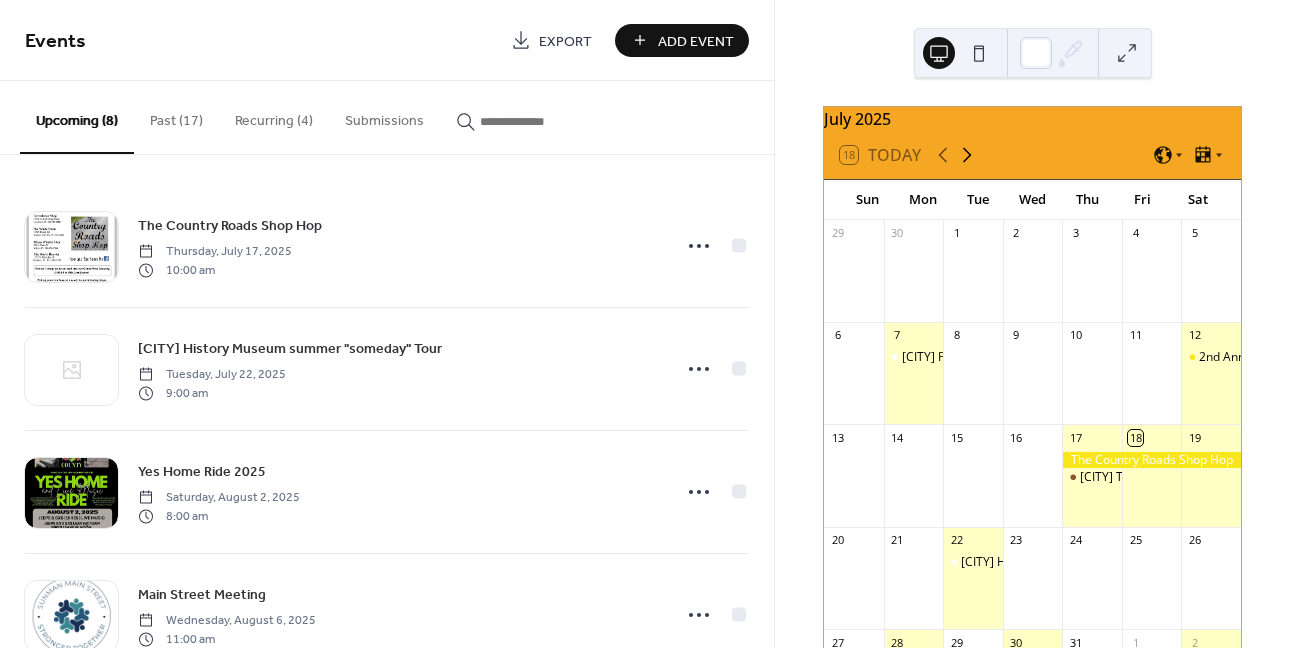 click 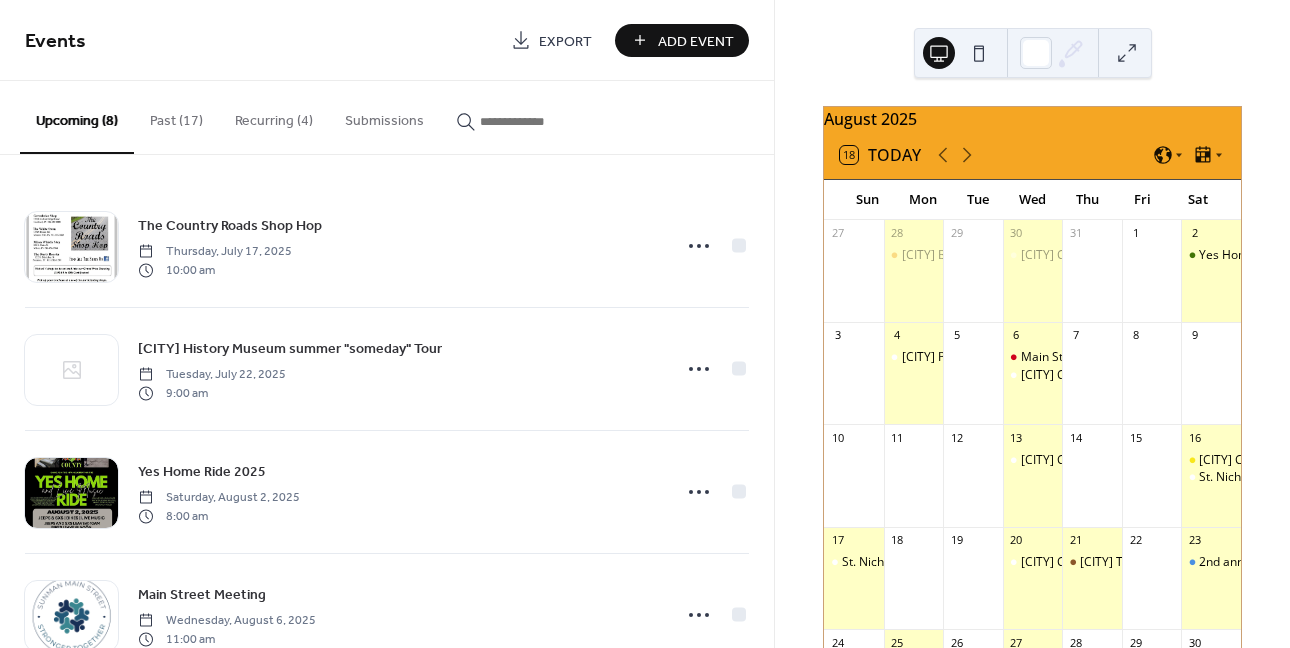 click on "[CITY] Community Health Fair St. Nicholas Music Festival" at bounding box center (1211, 486) 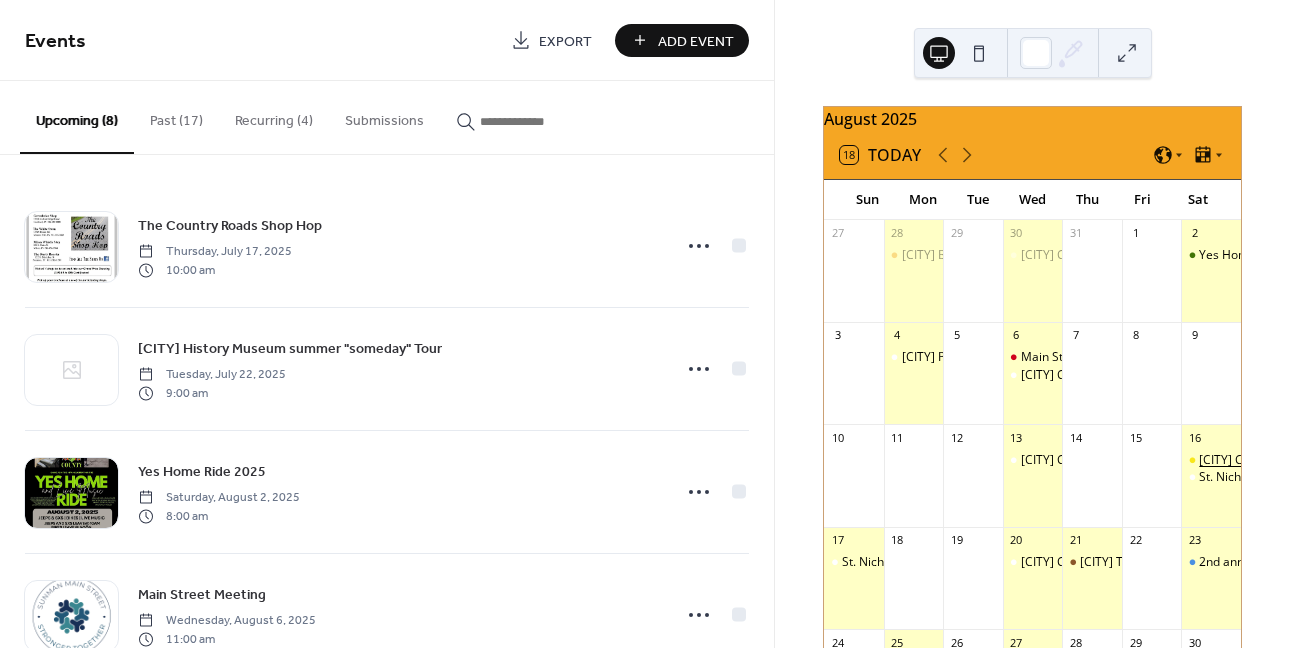 click on "[CITY] Community Health Fair" at bounding box center (1281, 460) 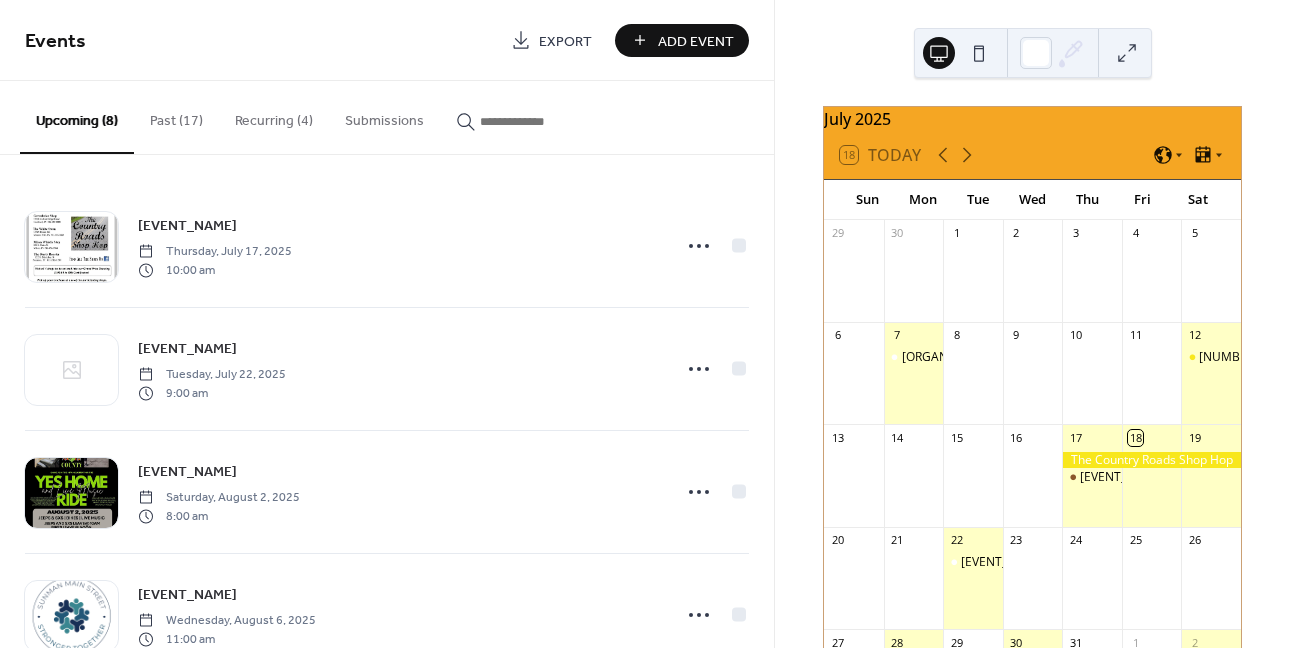 scroll, scrollTop: 0, scrollLeft: 0, axis: both 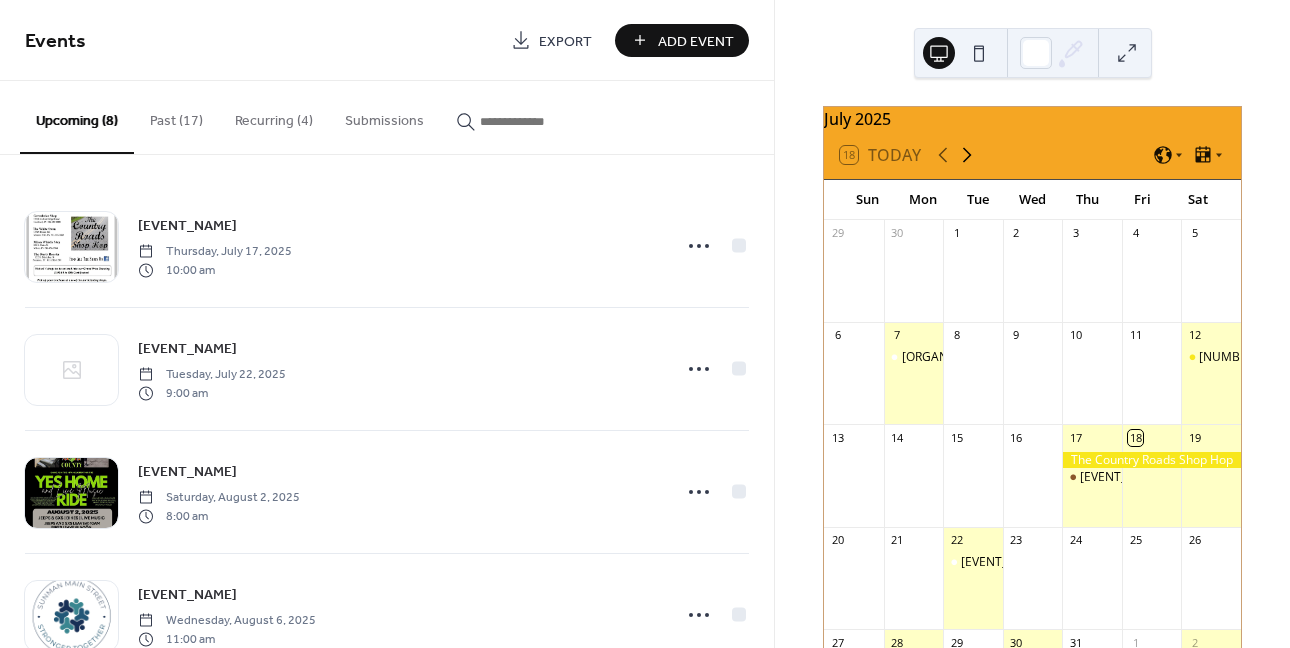 click 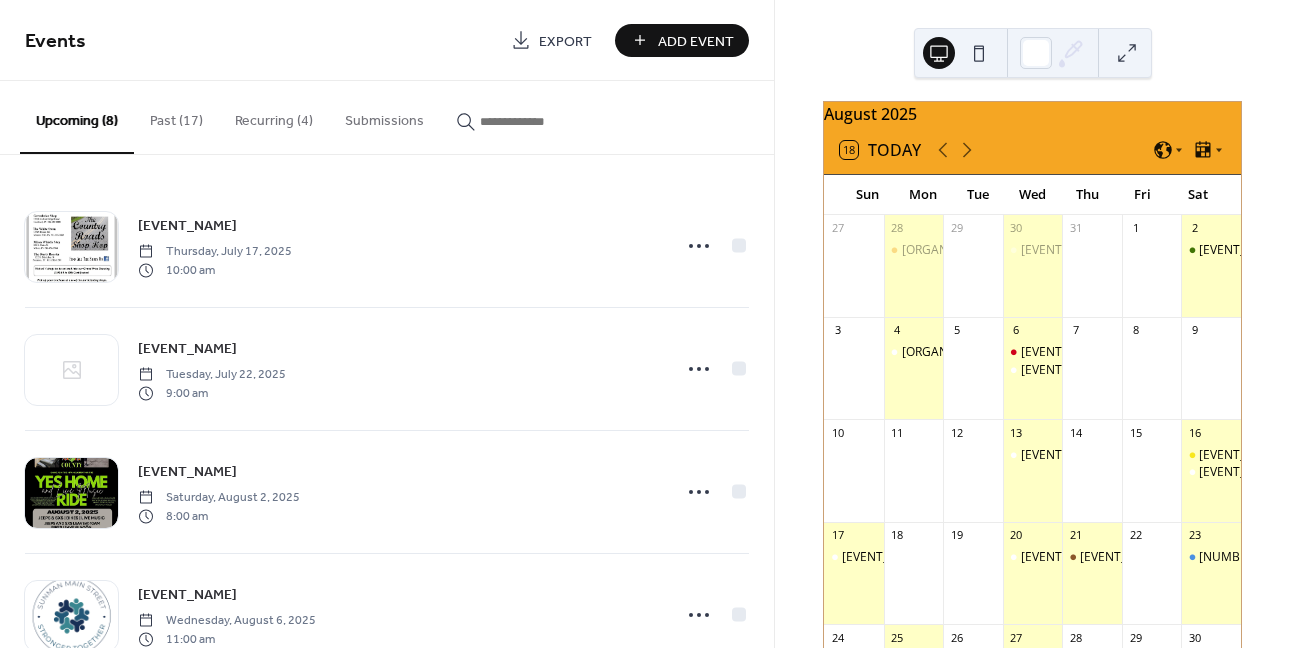 scroll, scrollTop: 0, scrollLeft: 0, axis: both 